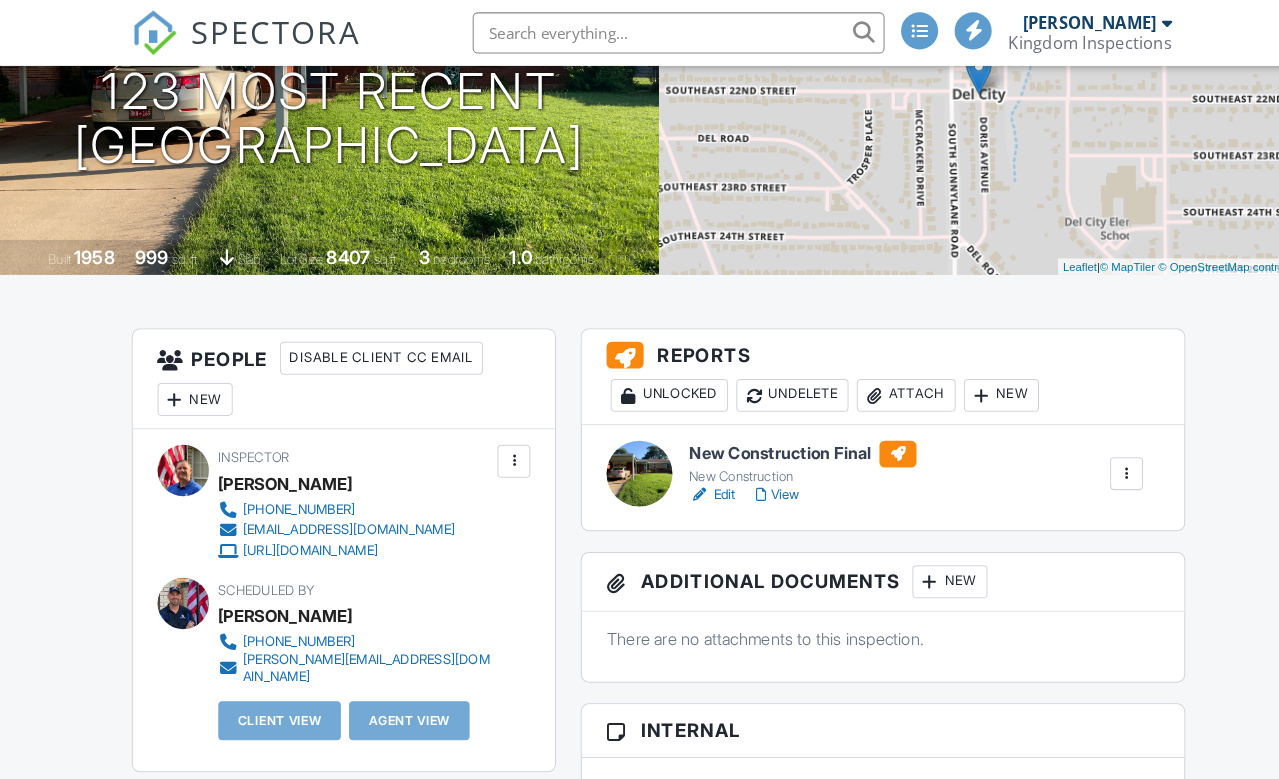 click on "+ − Leaflet  |  © MapTiler   © OpenStreetMap contributors" at bounding box center (960, 92) 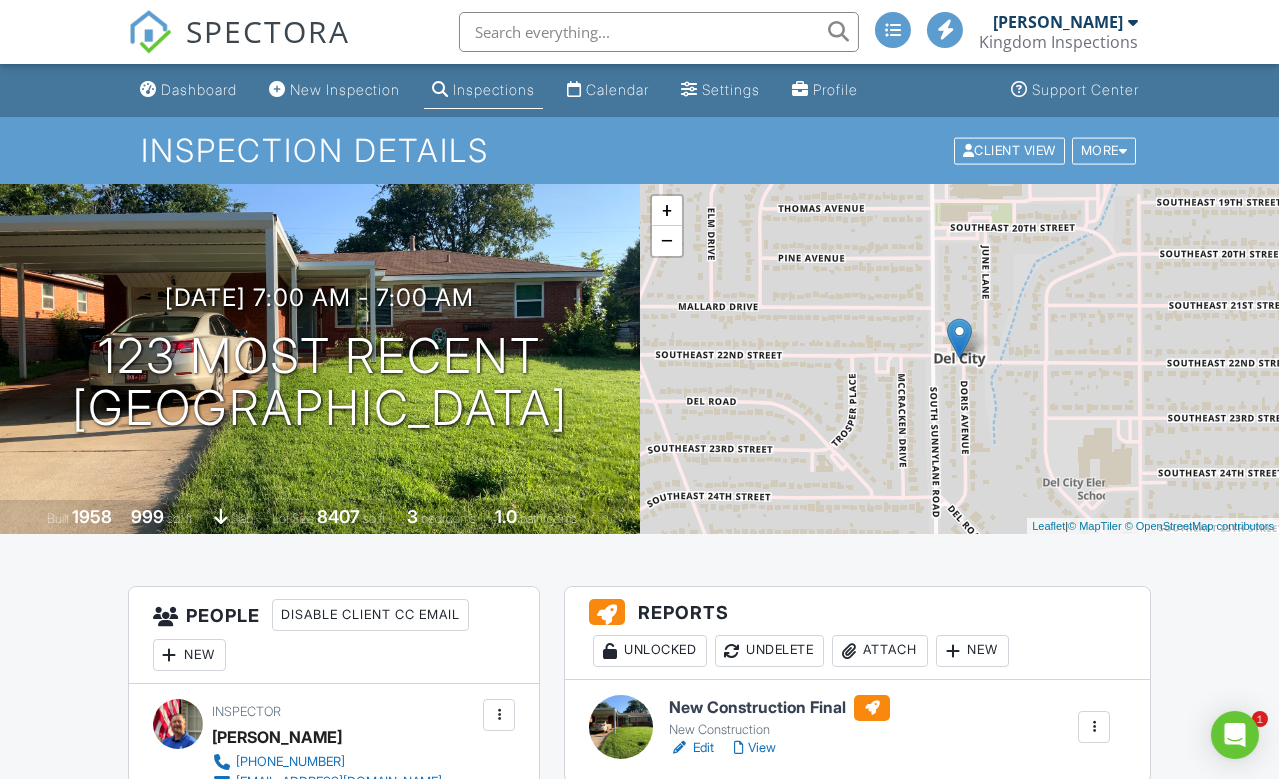 scroll, scrollTop: 0, scrollLeft: 14, axis: horizontal 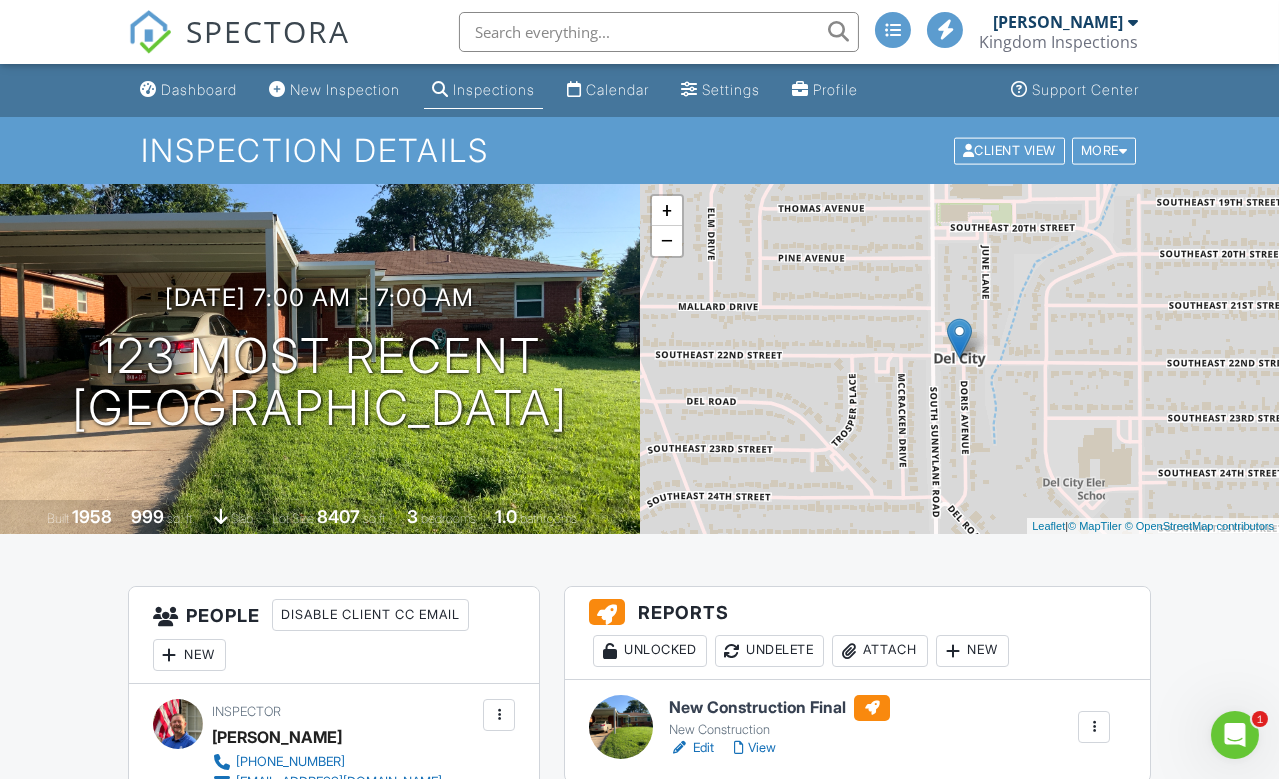 click on "More" at bounding box center [1104, 150] 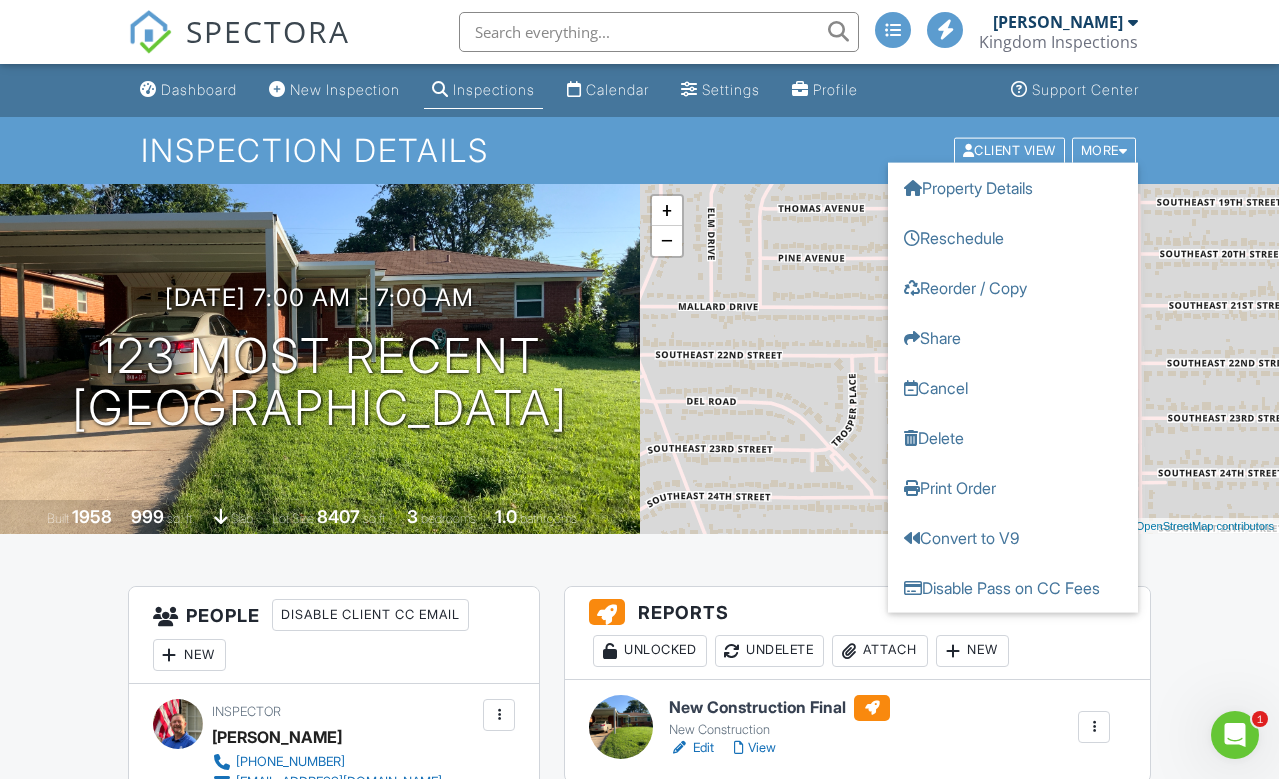 click on "Dashboard
New Inspection
Inspections
Calendar
Settings
Profile
Support Center
Inspection Details
Client View
More
Property Details
Reschedule
Reorder / Copy
Share
Cancel
[GEOGRAPHIC_DATA]
Print Order
Convert to V9
Disable Pass on CC Fees
[DATE]  7:00 am
- 7:00 am
123 most recent
[GEOGRAPHIC_DATA], OK 73115
Built
1958
999
sq. ft.
slab
Lot Size
8407
sq.ft.
3
bedrooms
1.0
bathrooms
+ − Leaflet  |  © MapTiler   © OpenStreetMap contributors
All emails and texts are disabled for this inspection!
Turn on emails and texts
Reports
Unlocked
Undelete
Attach
New
New Construction Final
New Construction
Edit
View" at bounding box center (639, 1630) 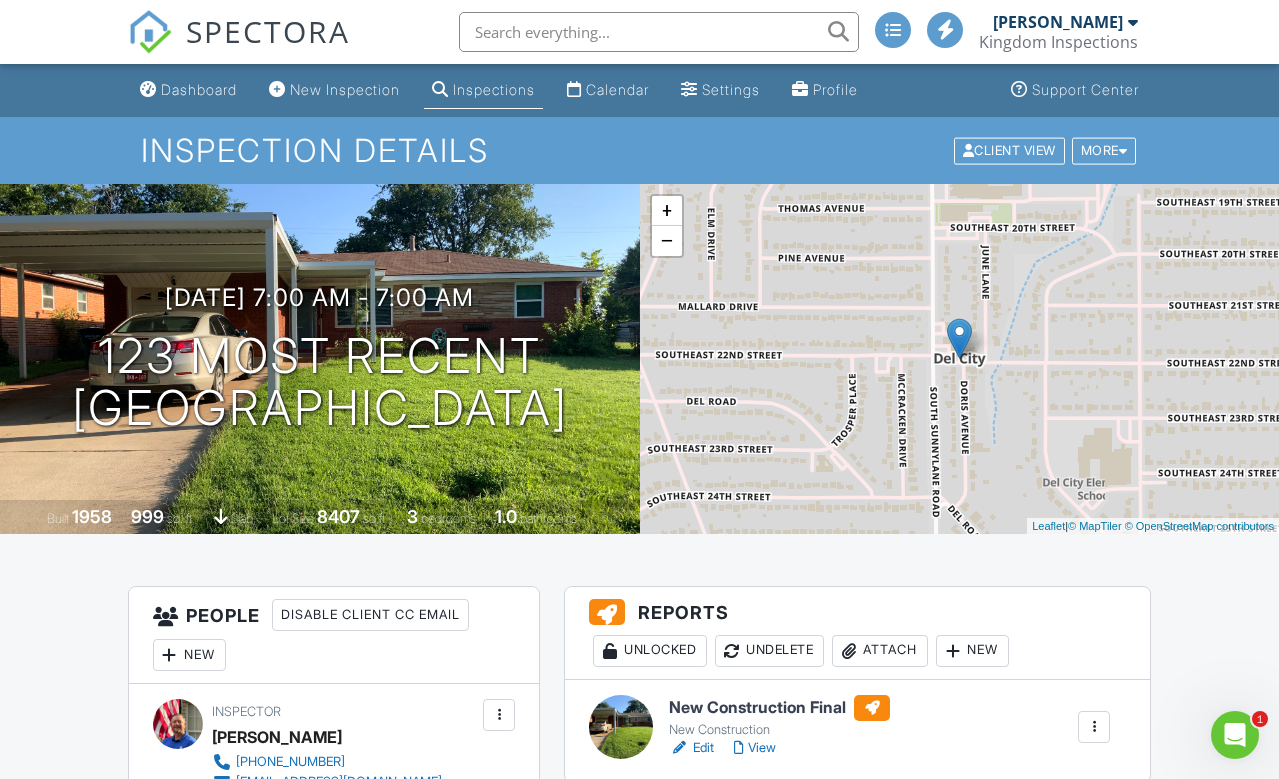 click on "New Inspection" at bounding box center (345, 89) 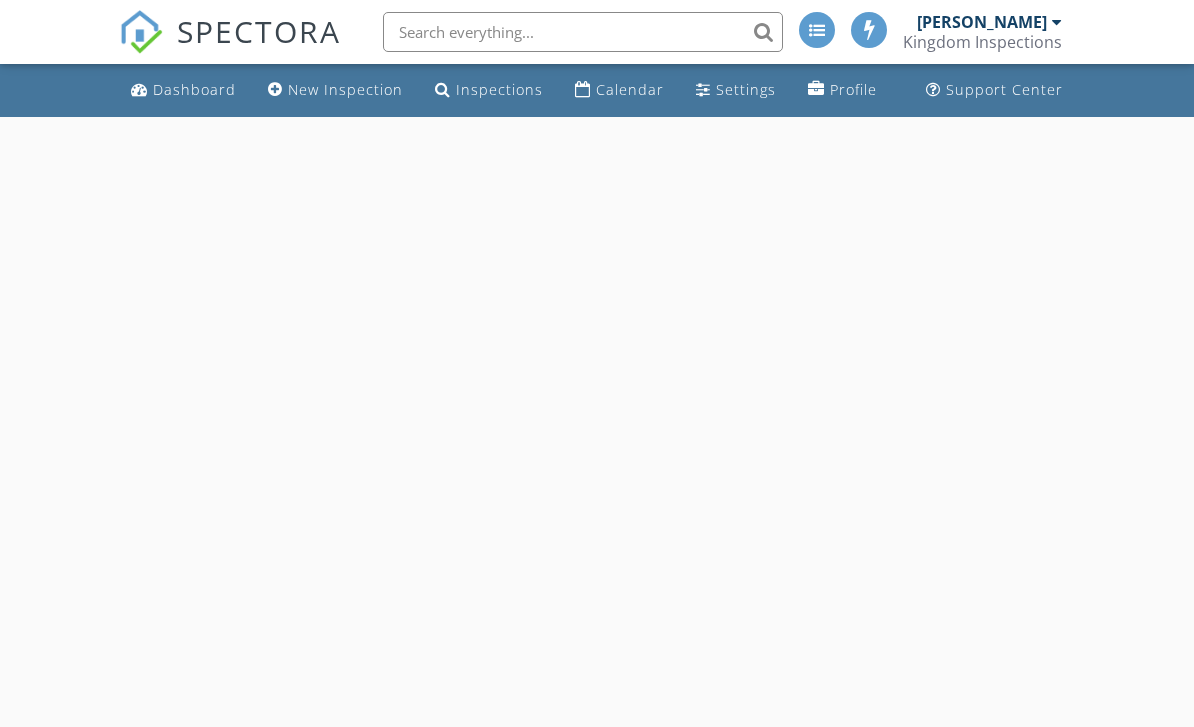 scroll, scrollTop: 0, scrollLeft: 0, axis: both 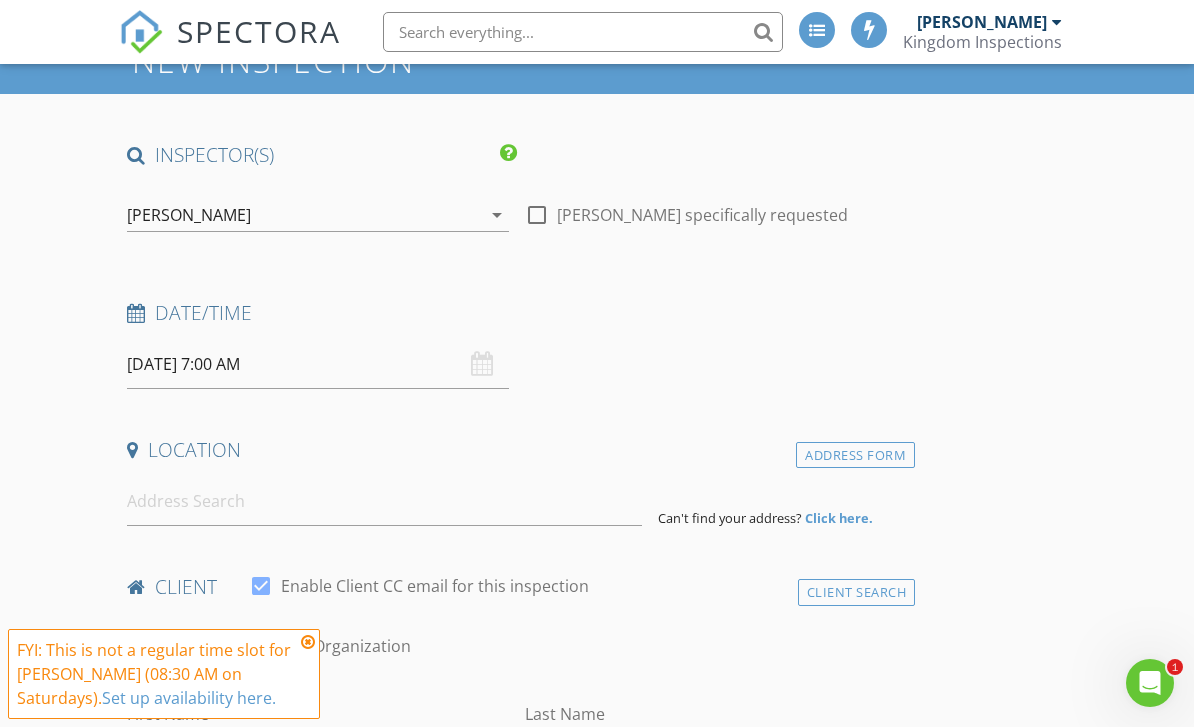 click on "arrow_drop_down" at bounding box center [497, 215] 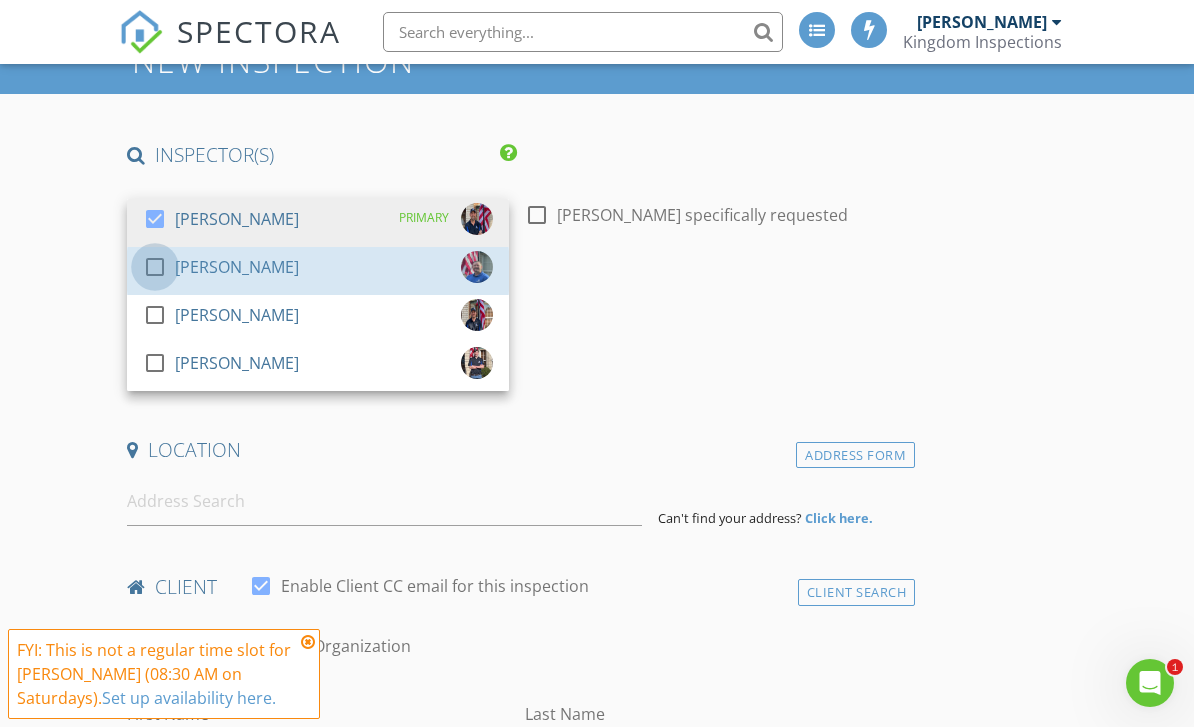 click at bounding box center [155, 267] 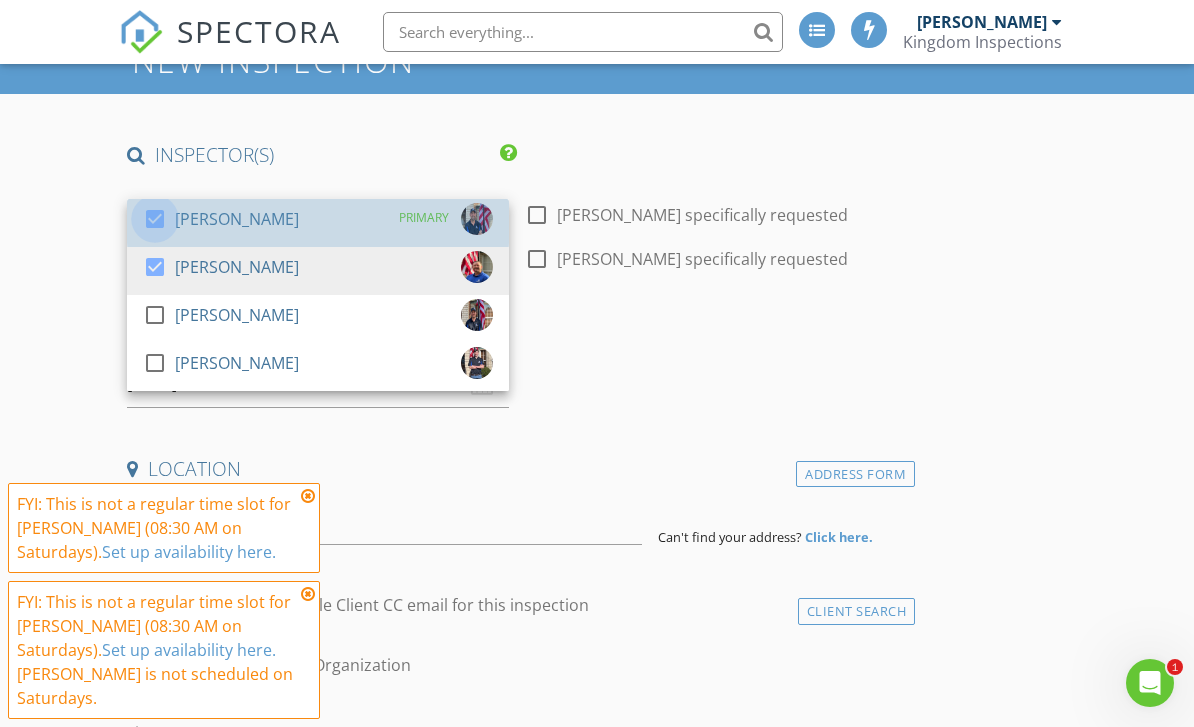 click at bounding box center [155, 219] 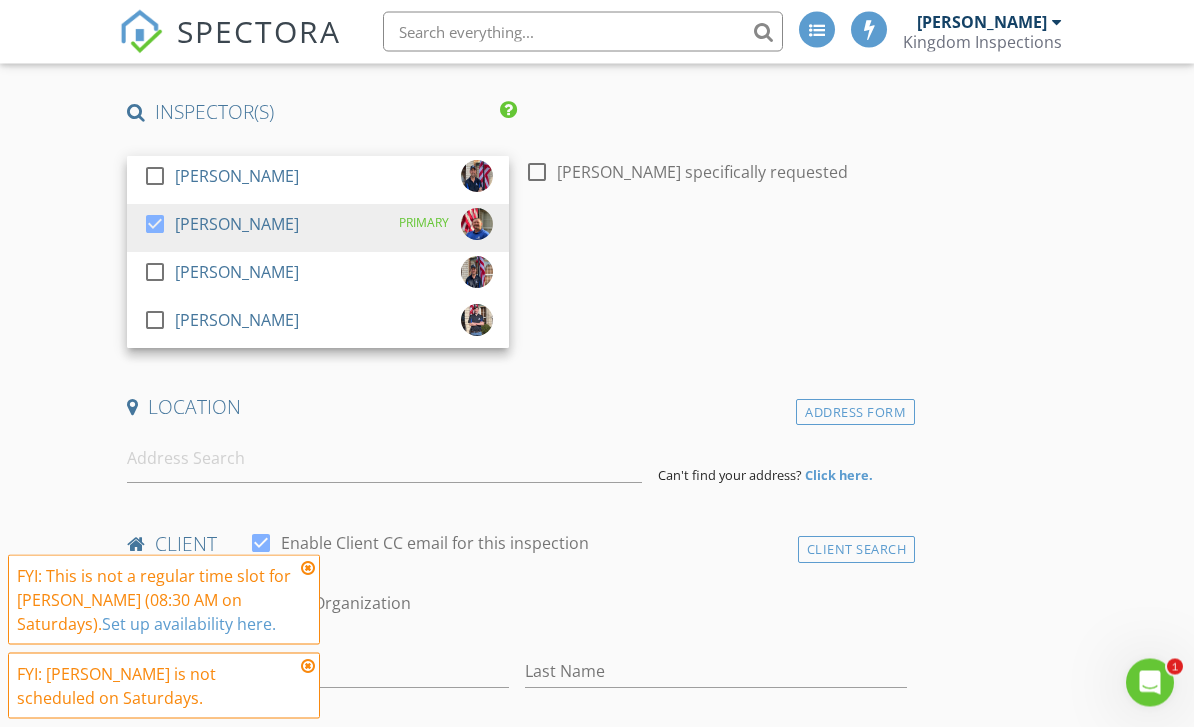 click on "New Inspection
INSPECTOR(S)
check_box_outline_blank   George Carpenter     check_box   Travis Haberman   PRIMARY   check_box_outline_blank   Seth Kaplan     check_box_outline_blank   Matthew Carpenter     Travis Haberman arrow_drop_down   check_box_outline_blank Travis Haberman specifically requested
Date/Time
07/12/2025 7:00 AM
Location
Address Form       Can't find your address?   Click here.
client
check_box Enable Client CC email for this inspection   Client Search     check_box_outline_blank Client is a Company/Organization     First Name   Last Name   Email   CC Email   Phone         Tags         Notes
ADD ADDITIONAL client
SERVICES
check_box_outline_blank   Standard Residential Inspection   check_box_outline_blank   Standard New Construction Inspection" at bounding box center [597, 1755] 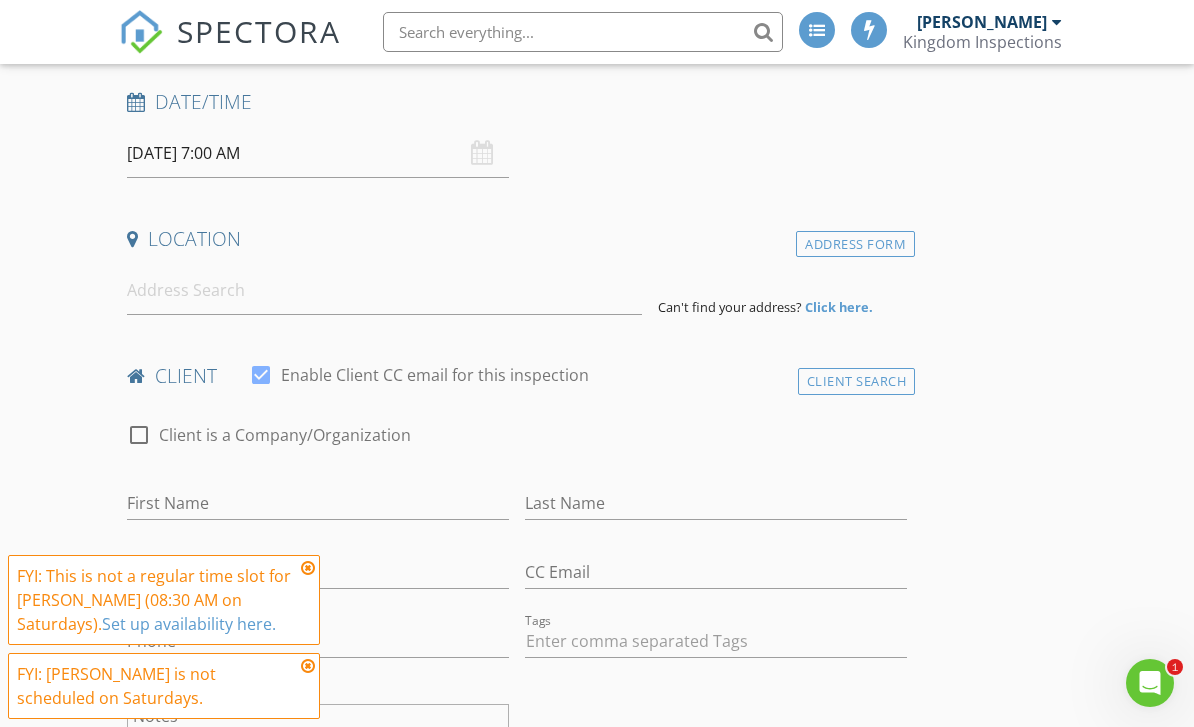 scroll, scrollTop: 300, scrollLeft: 0, axis: vertical 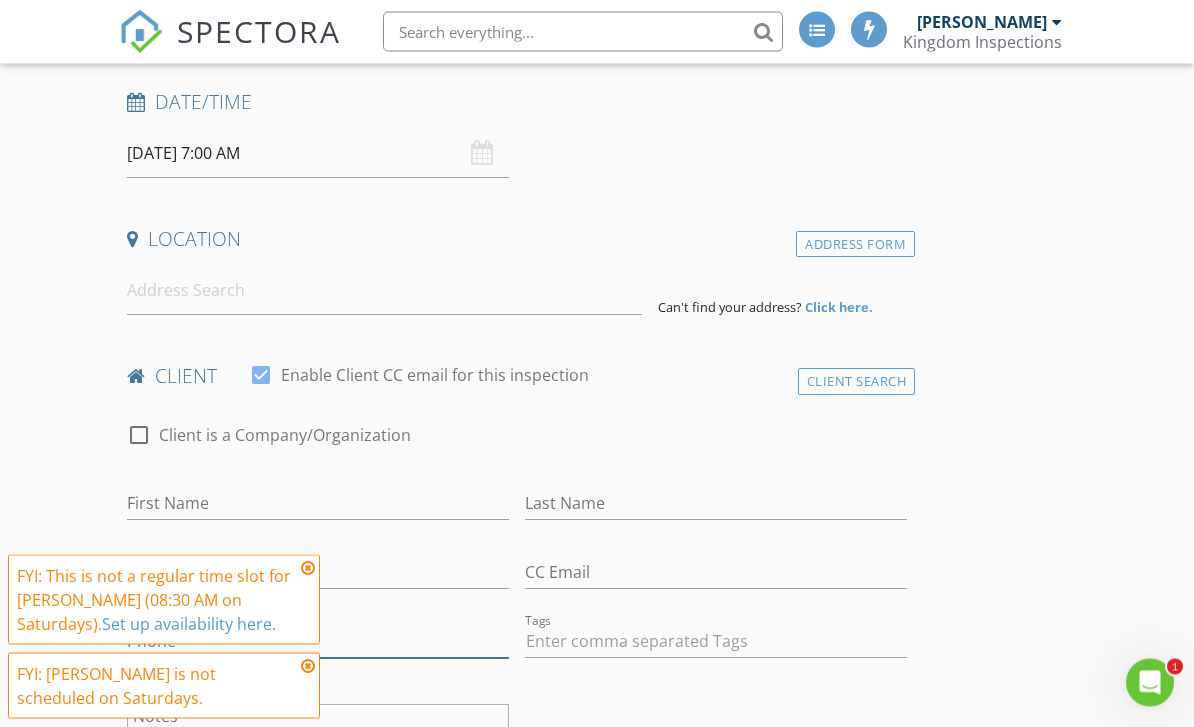 click on "Phone" at bounding box center [318, 642] 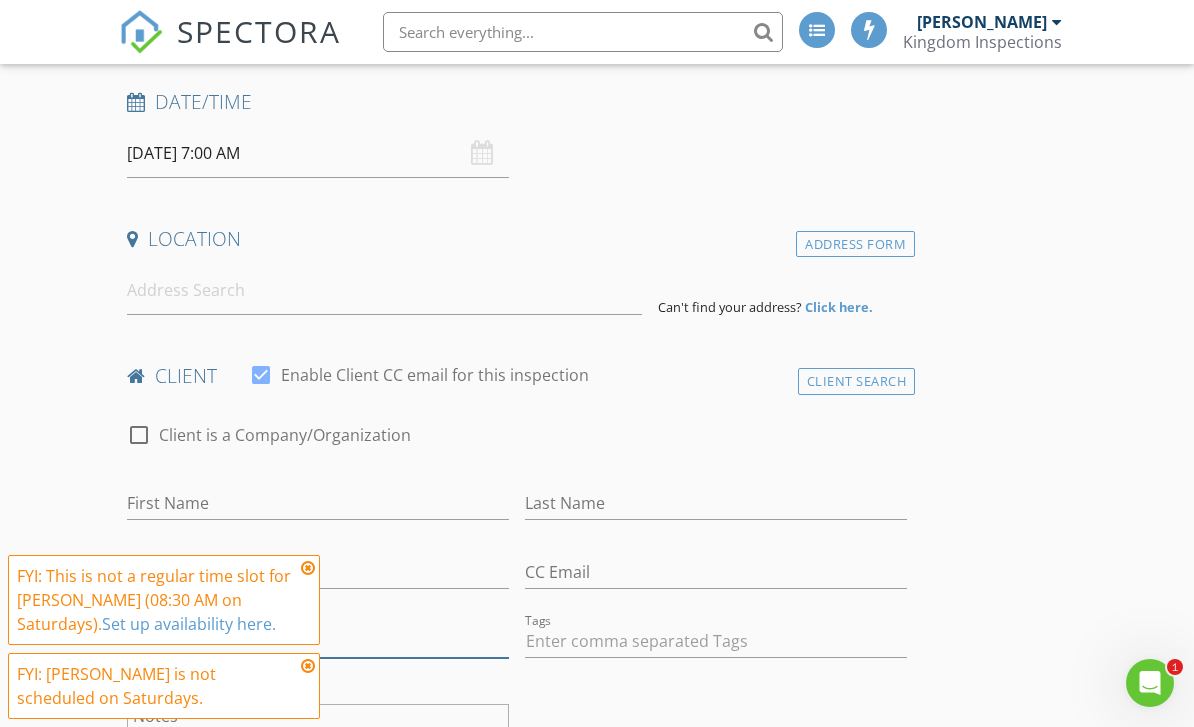 scroll, scrollTop: 330, scrollLeft: 0, axis: vertical 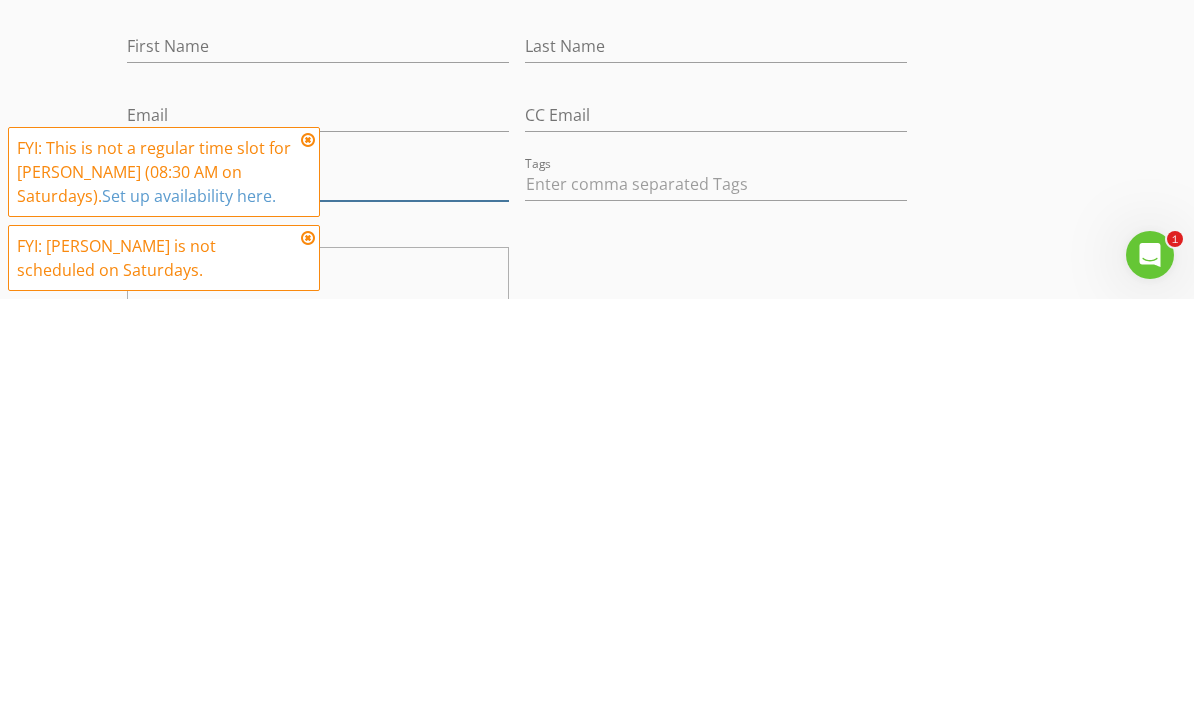 click on "Phone" at bounding box center [318, 612] 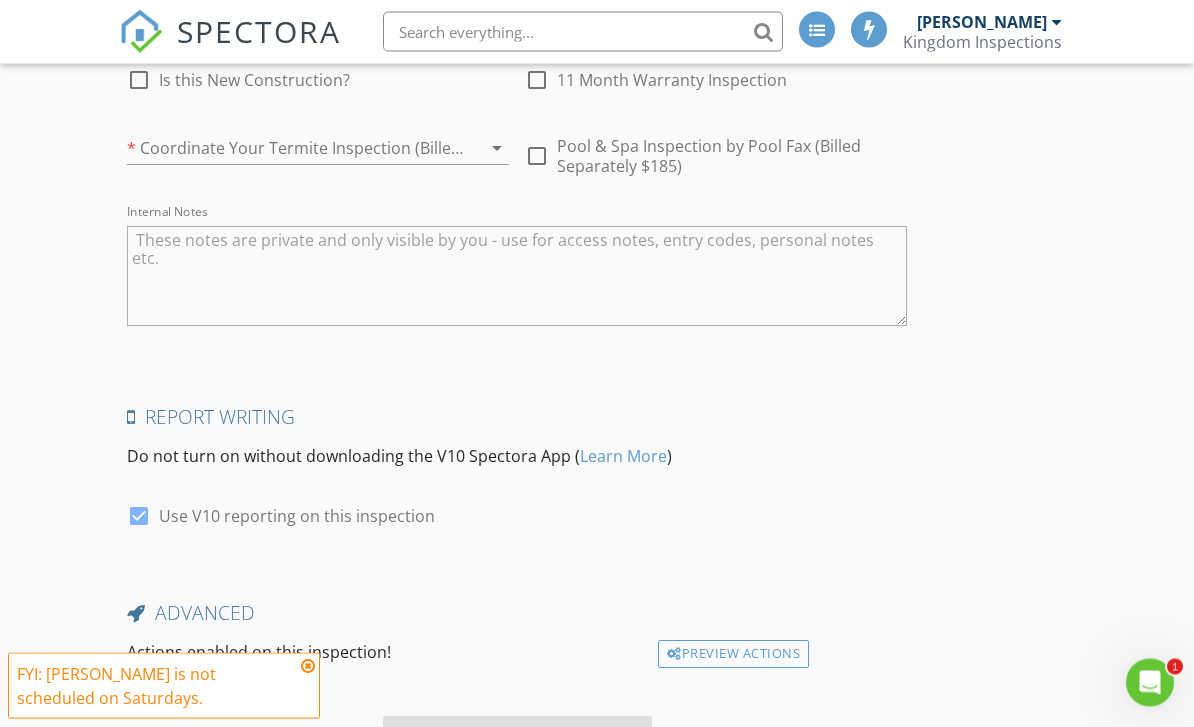 scroll, scrollTop: 2856, scrollLeft: 0, axis: vertical 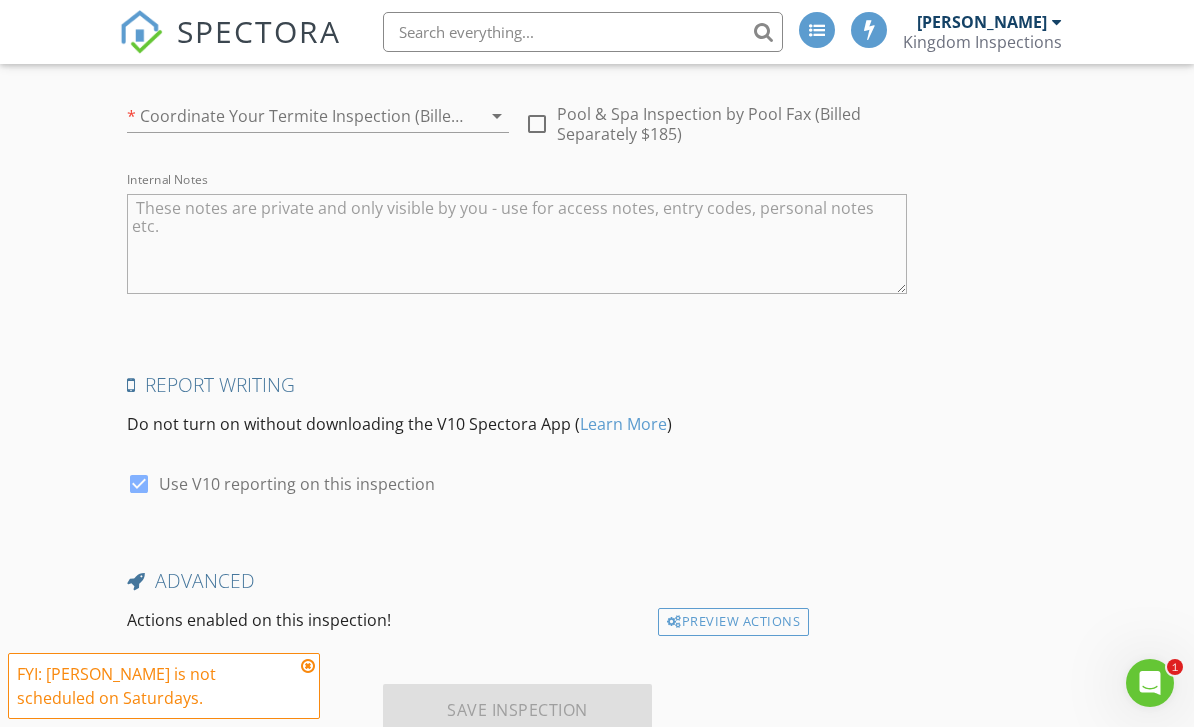 click on "Advanced" at bounding box center [517, 581] 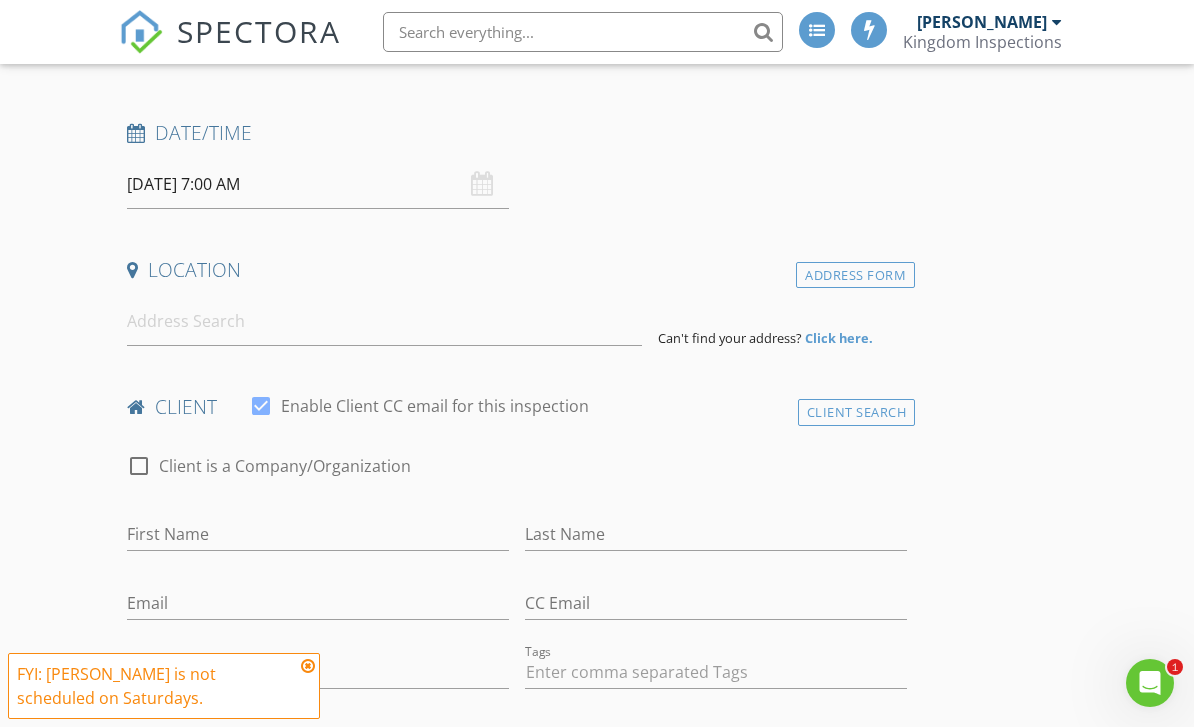 scroll, scrollTop: 265, scrollLeft: 0, axis: vertical 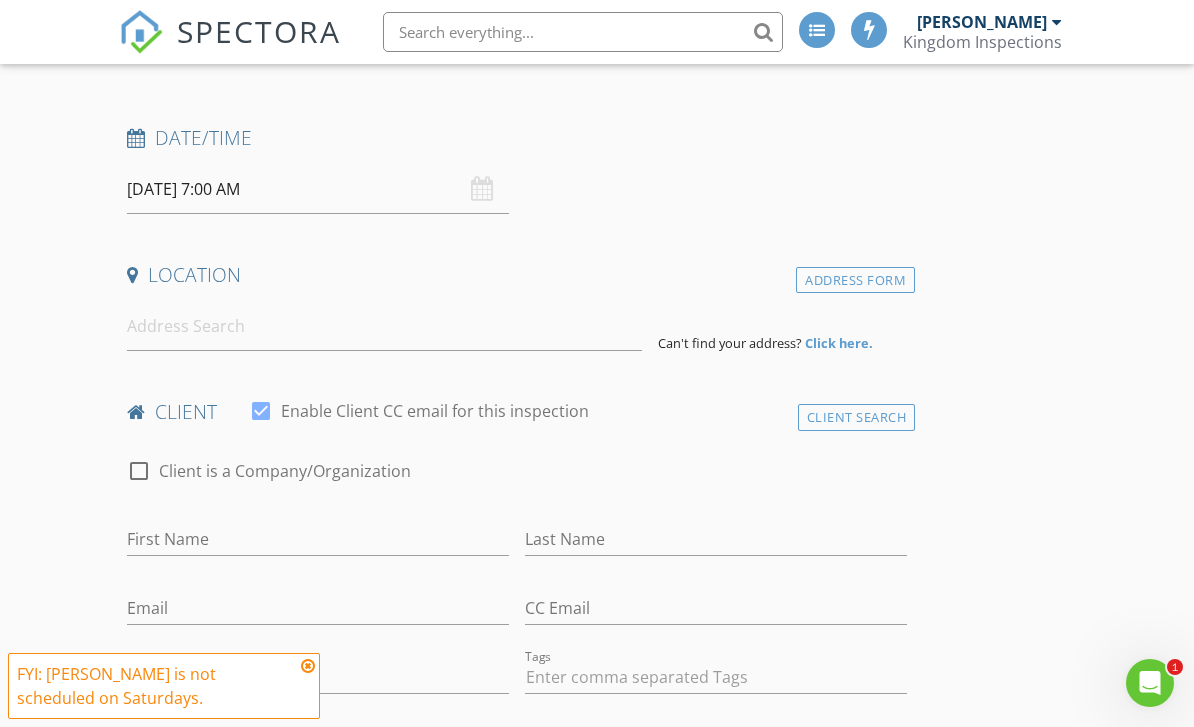 click at bounding box center [261, 411] 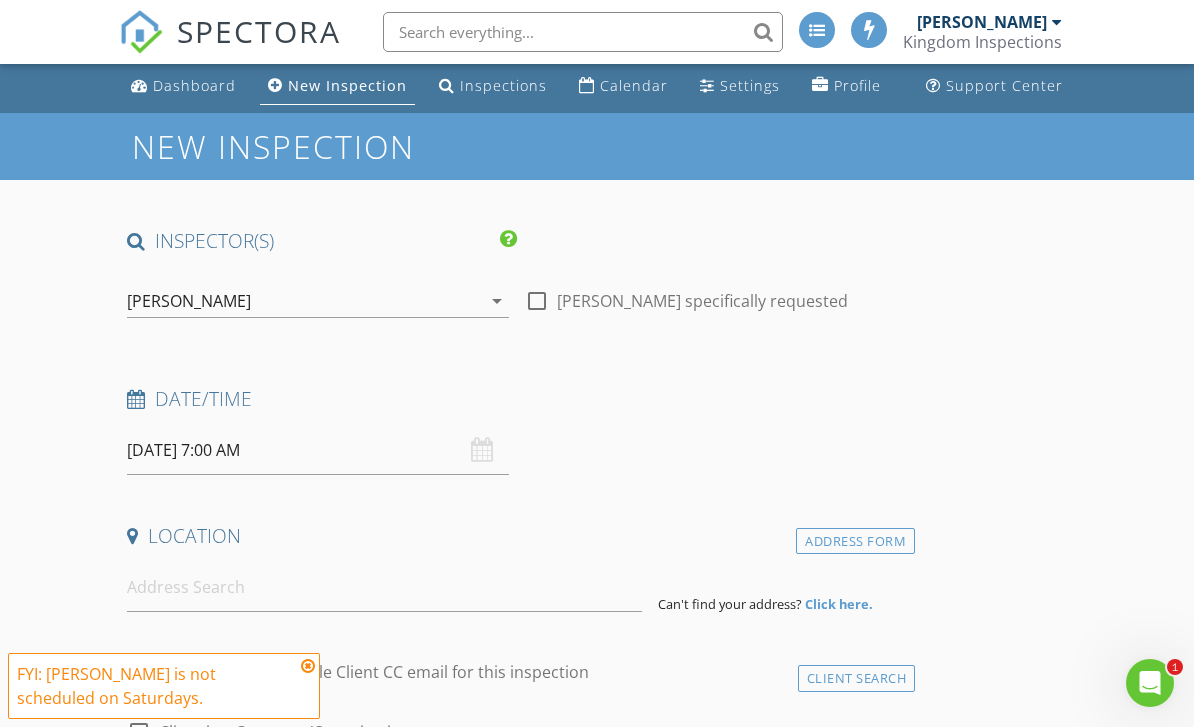 scroll, scrollTop: 0, scrollLeft: 0, axis: both 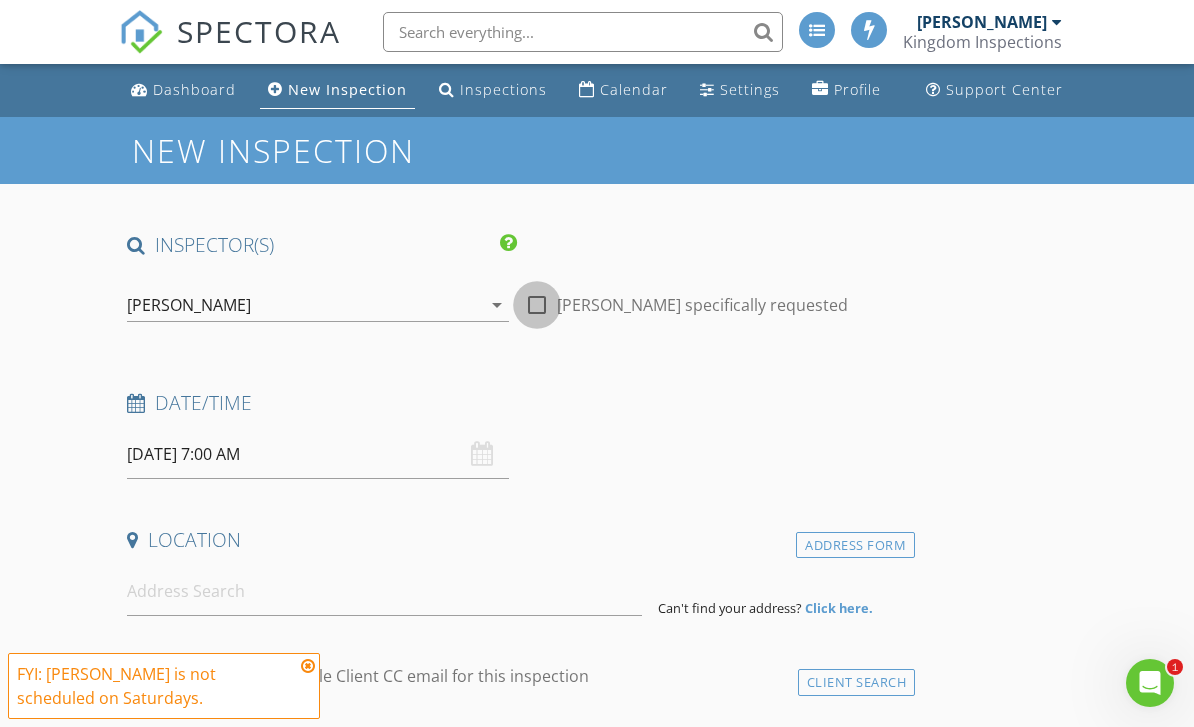 click at bounding box center (537, 305) 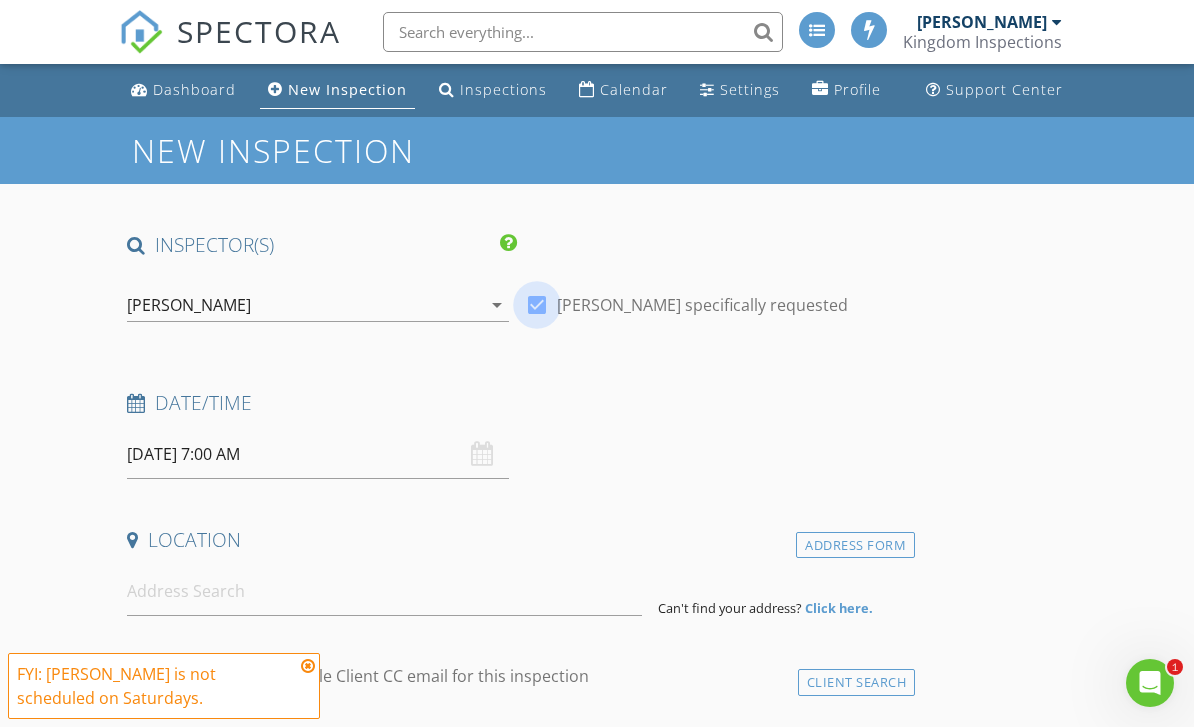 click at bounding box center (537, 305) 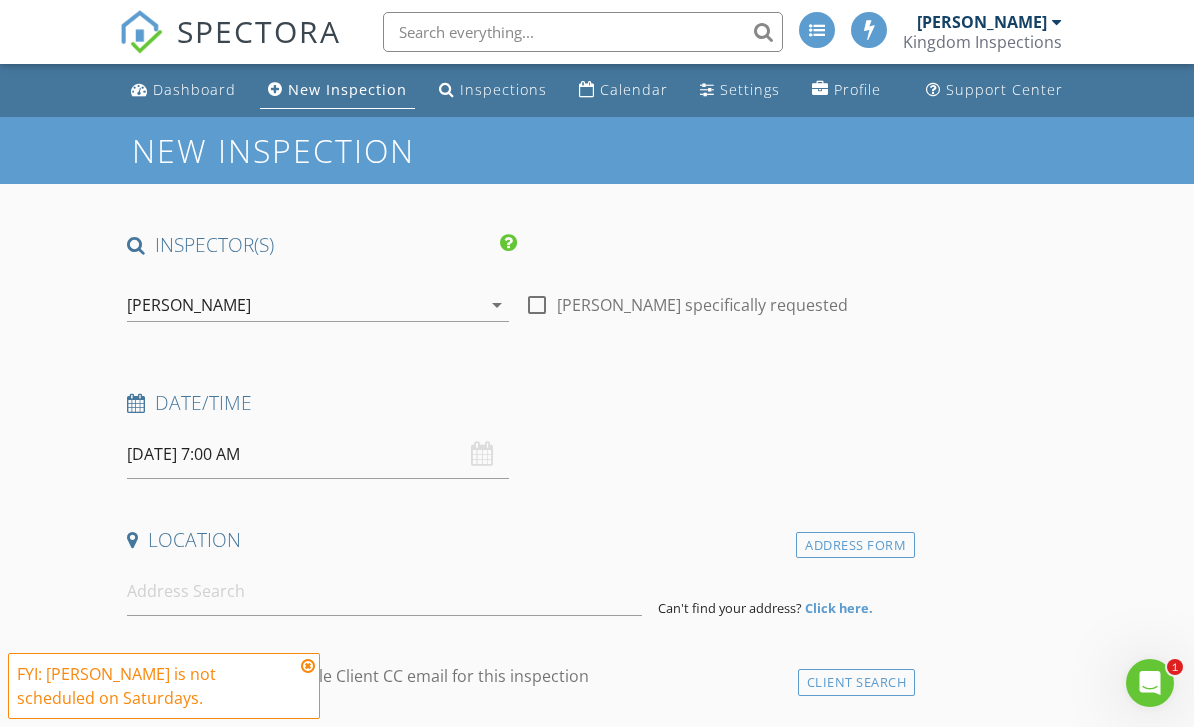 click on "07/12/2025 7:00 AM" at bounding box center [318, 454] 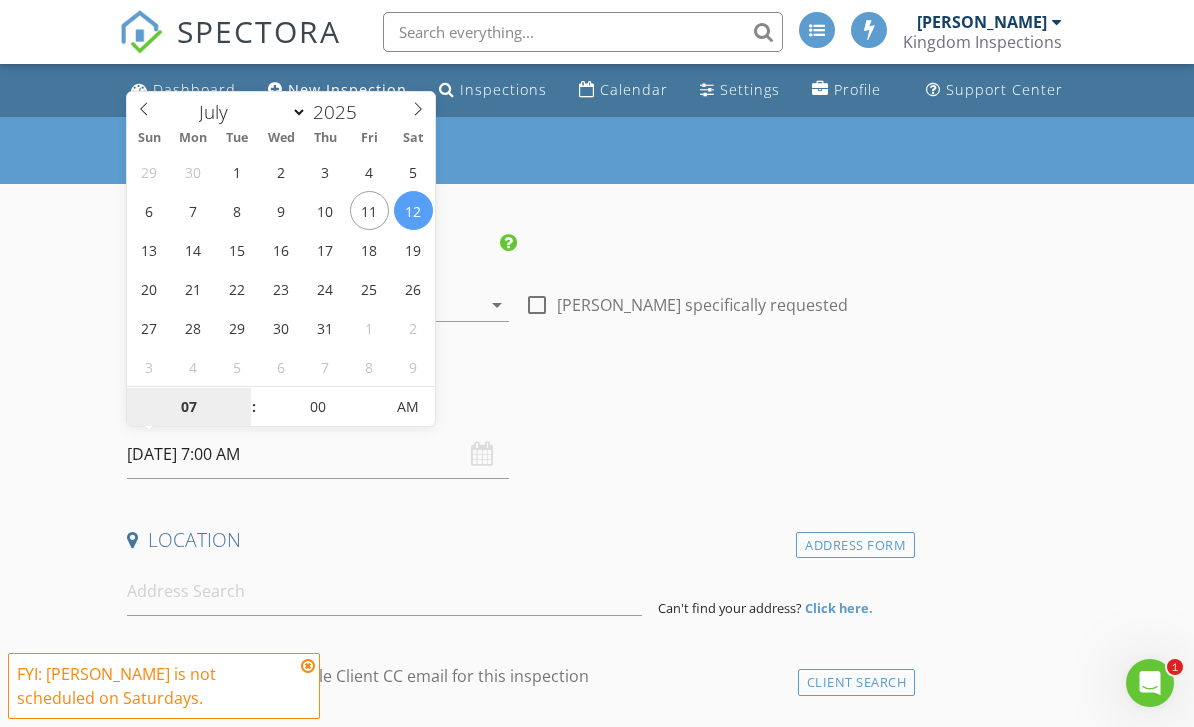 type on "07/11/2025 7:00 AM" 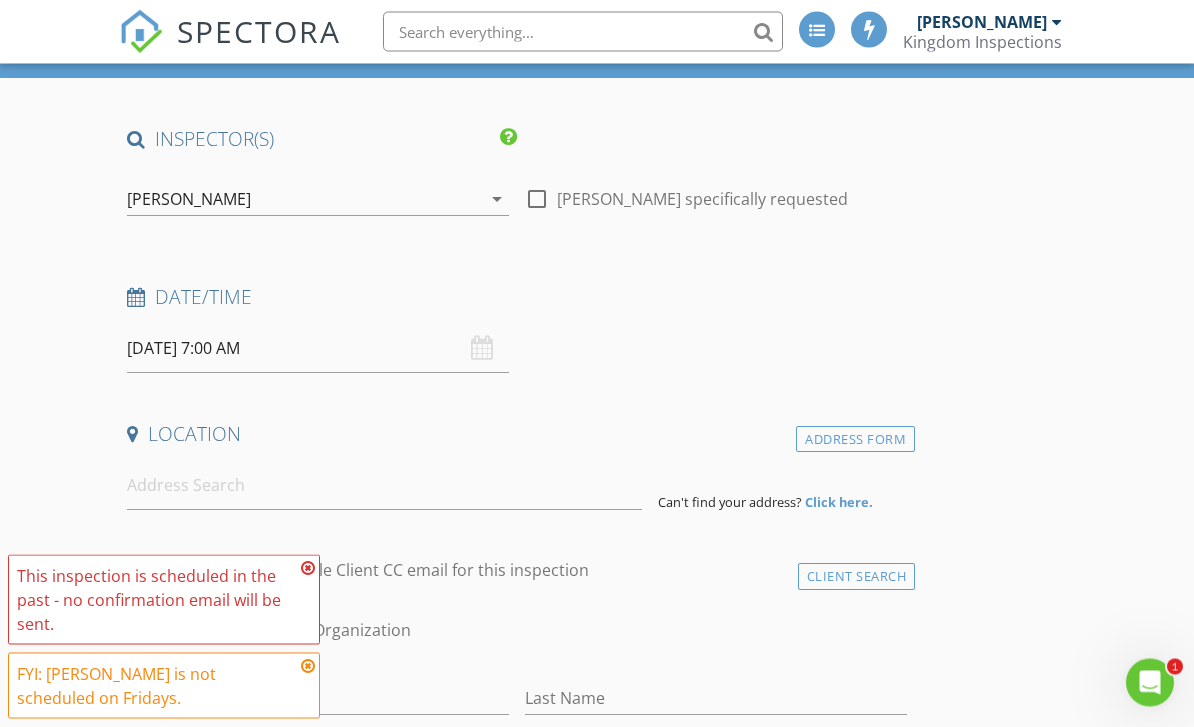 scroll, scrollTop: 116, scrollLeft: 0, axis: vertical 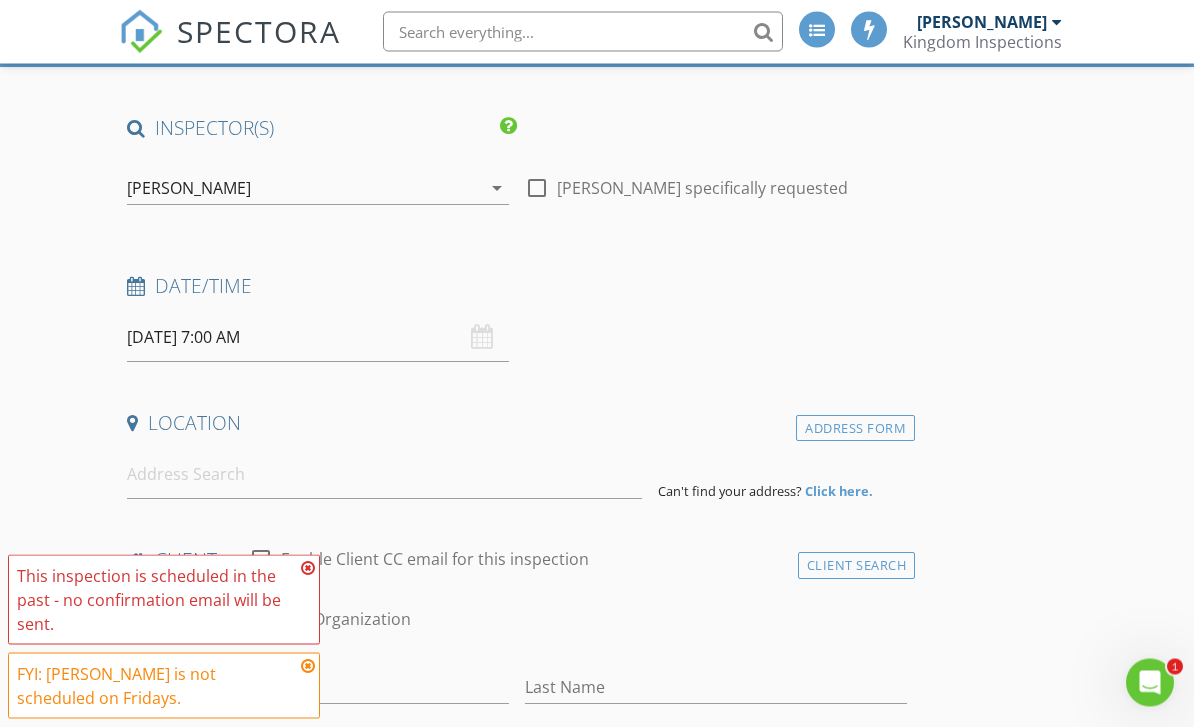 click on "07/11/2025 7:00 AM" at bounding box center (318, 338) 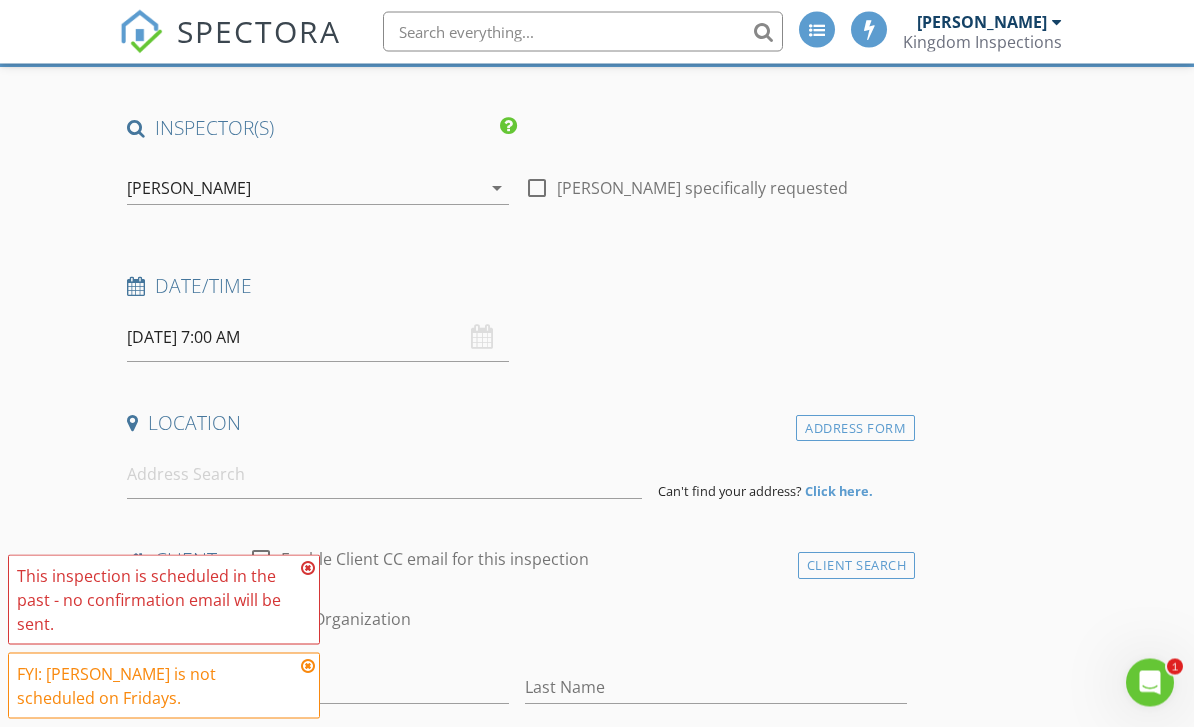 click at bounding box center (308, 568) 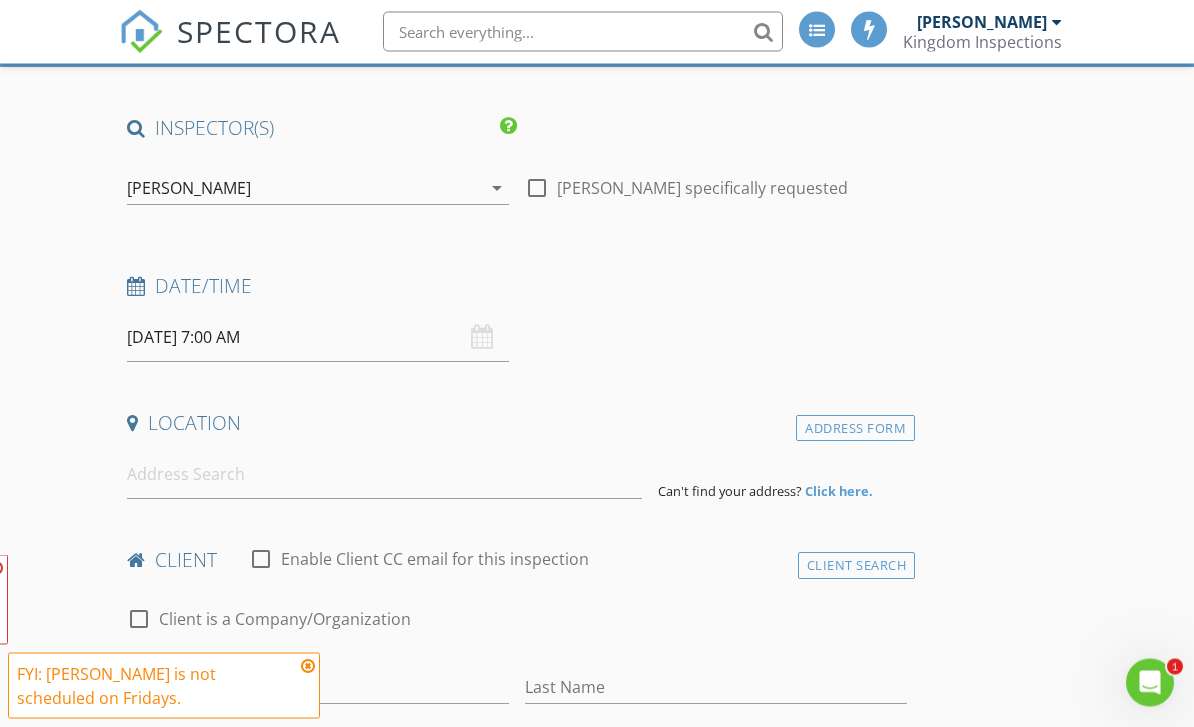 scroll, scrollTop: 117, scrollLeft: 0, axis: vertical 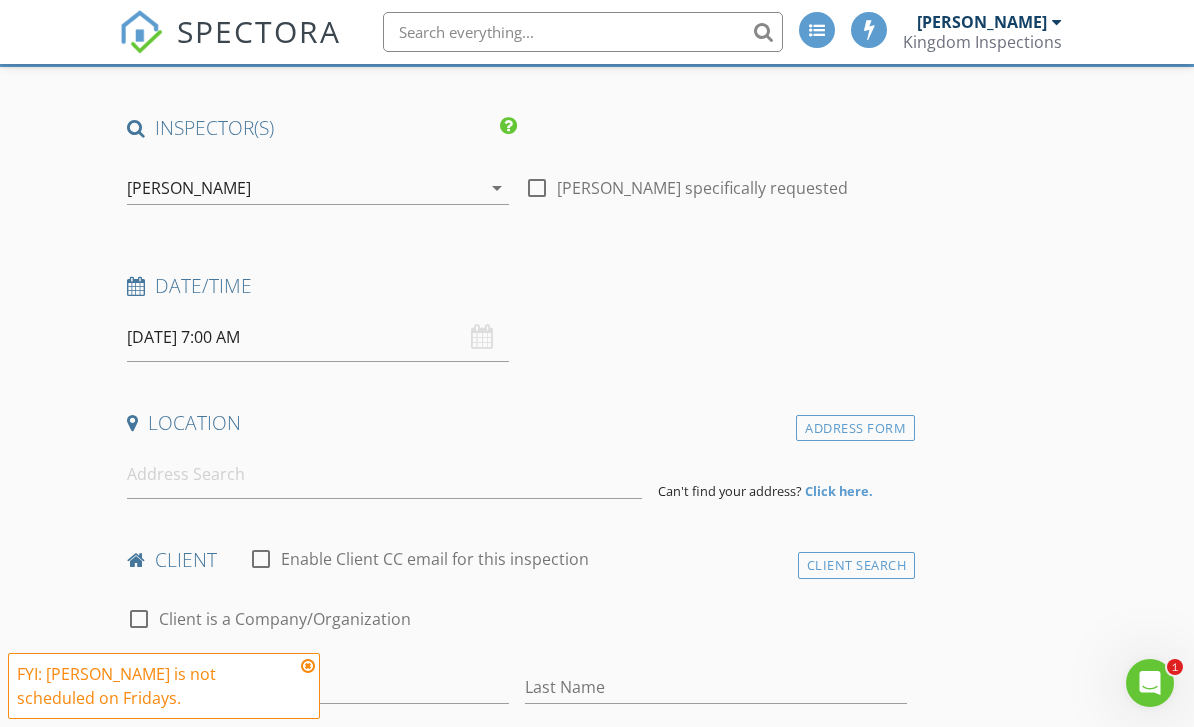 click on "07/11/2025 7:00 AM" at bounding box center [318, 337] 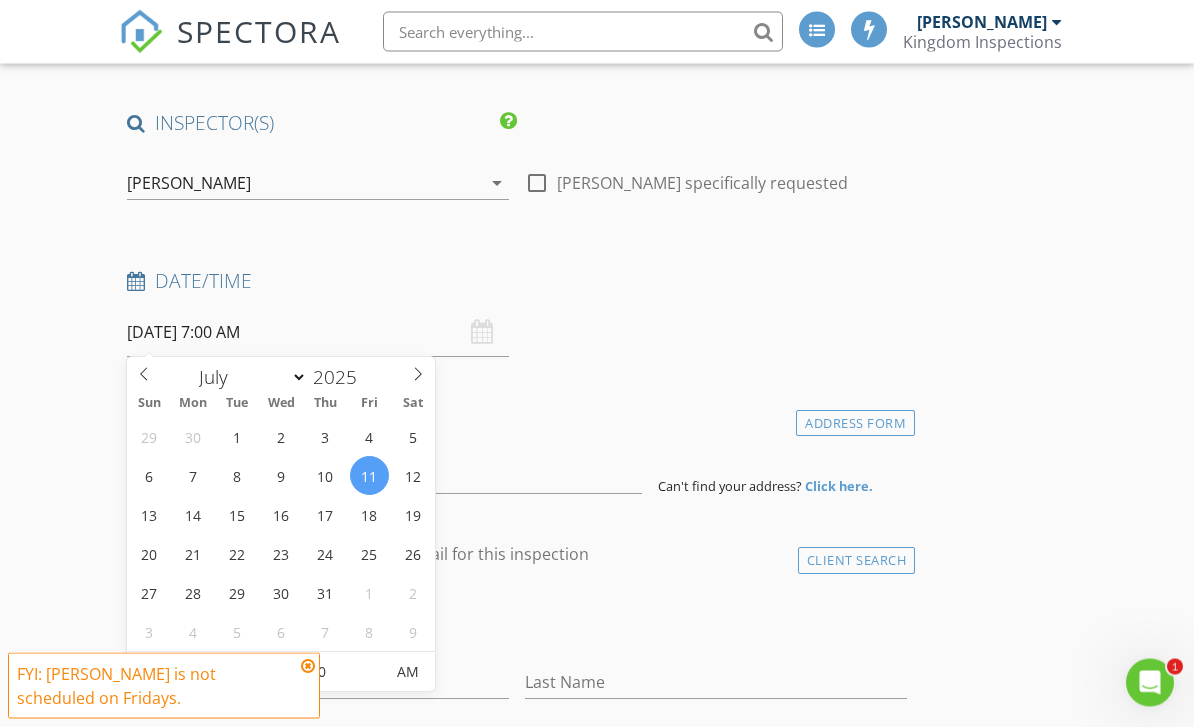 scroll, scrollTop: 122, scrollLeft: 0, axis: vertical 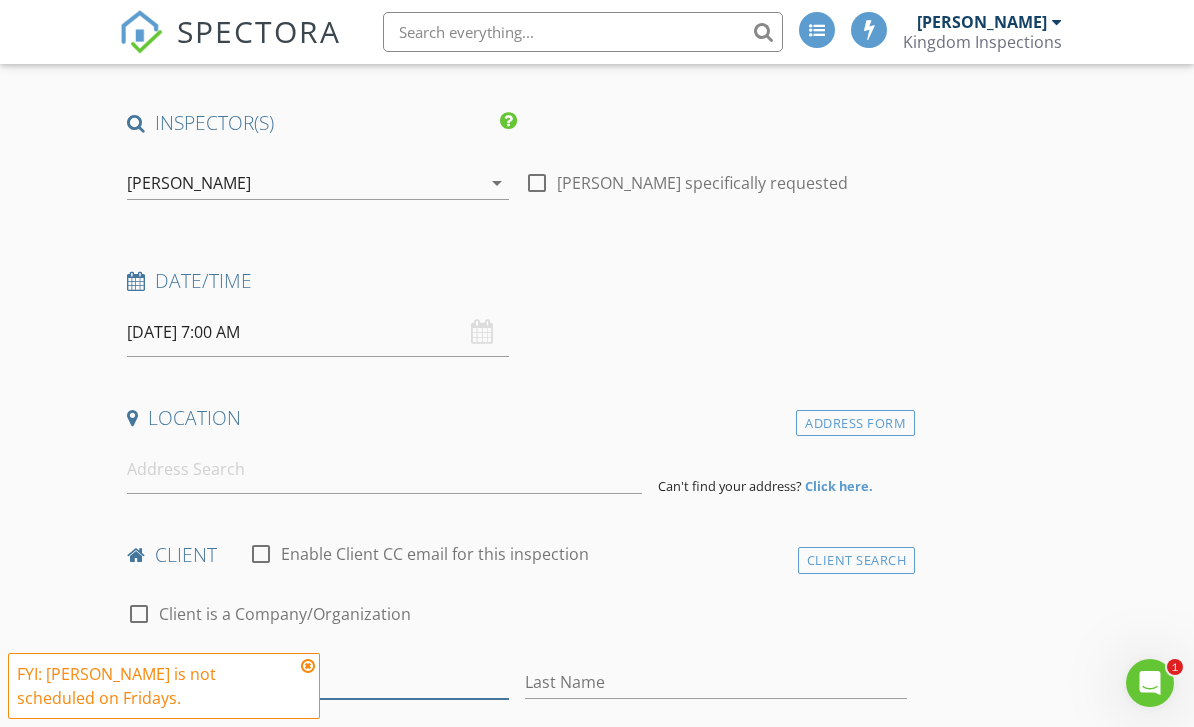 click on "First Name" at bounding box center (318, 682) 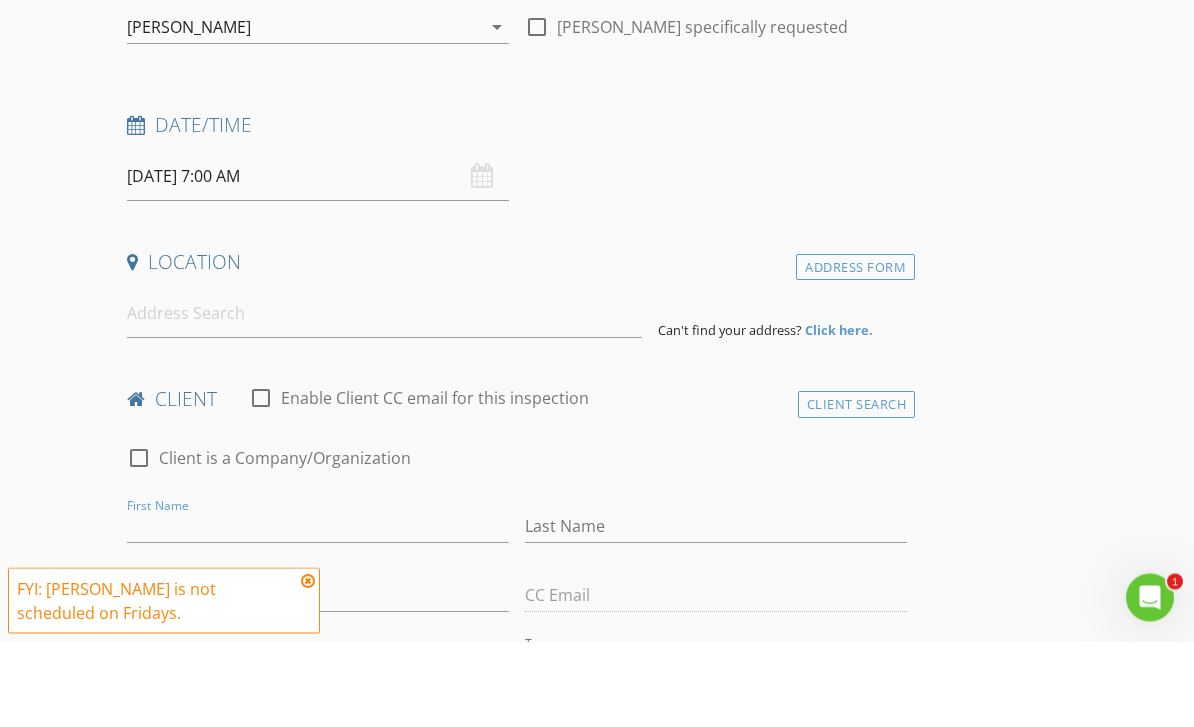 click on "07/11/2025 7:00 AM" at bounding box center [318, 262] 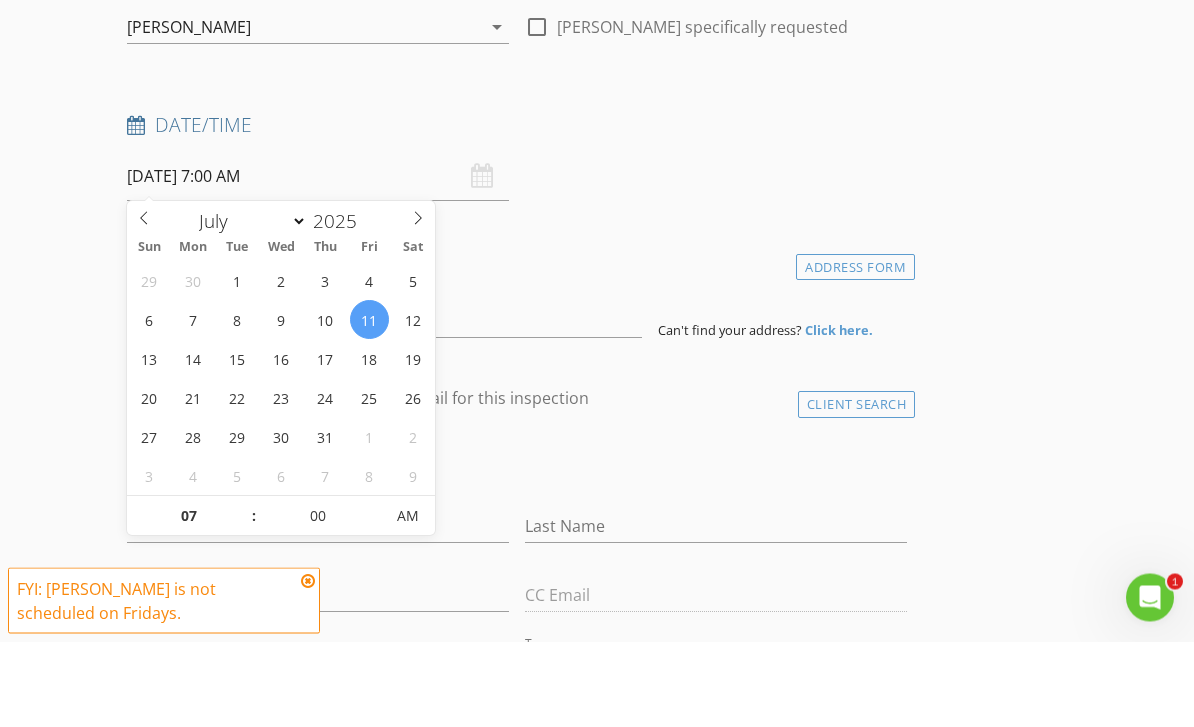 scroll, scrollTop: 278, scrollLeft: 0, axis: vertical 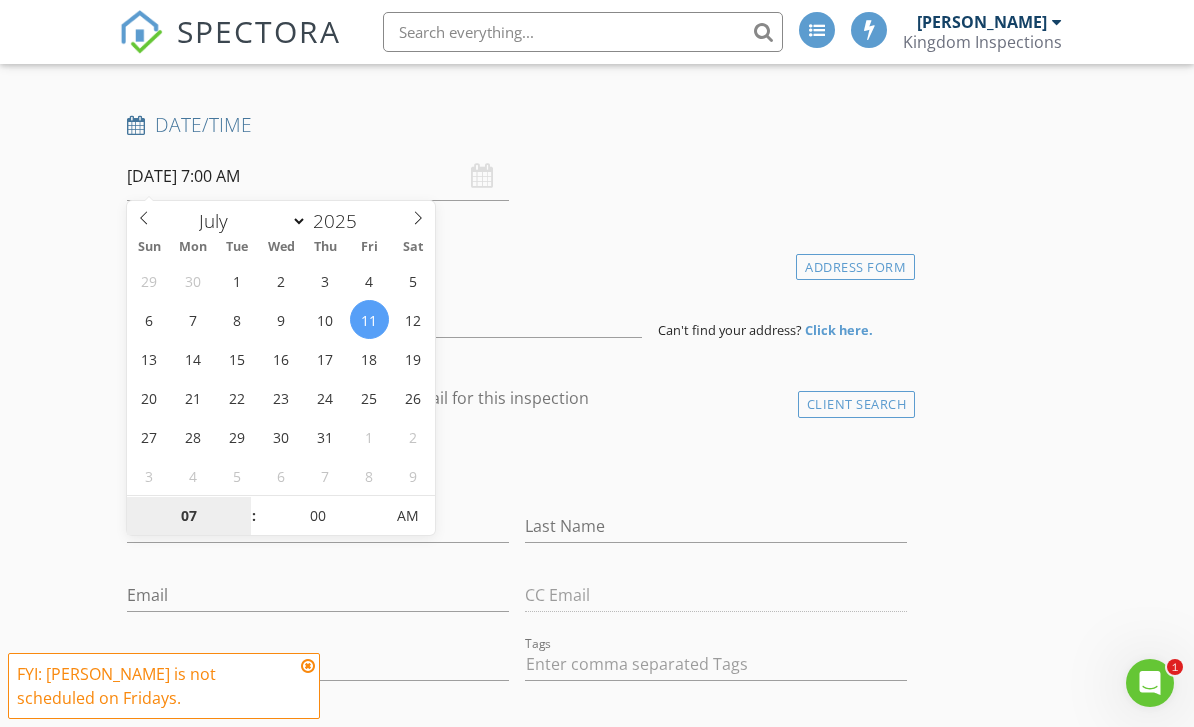 click on "07" at bounding box center [188, 517] 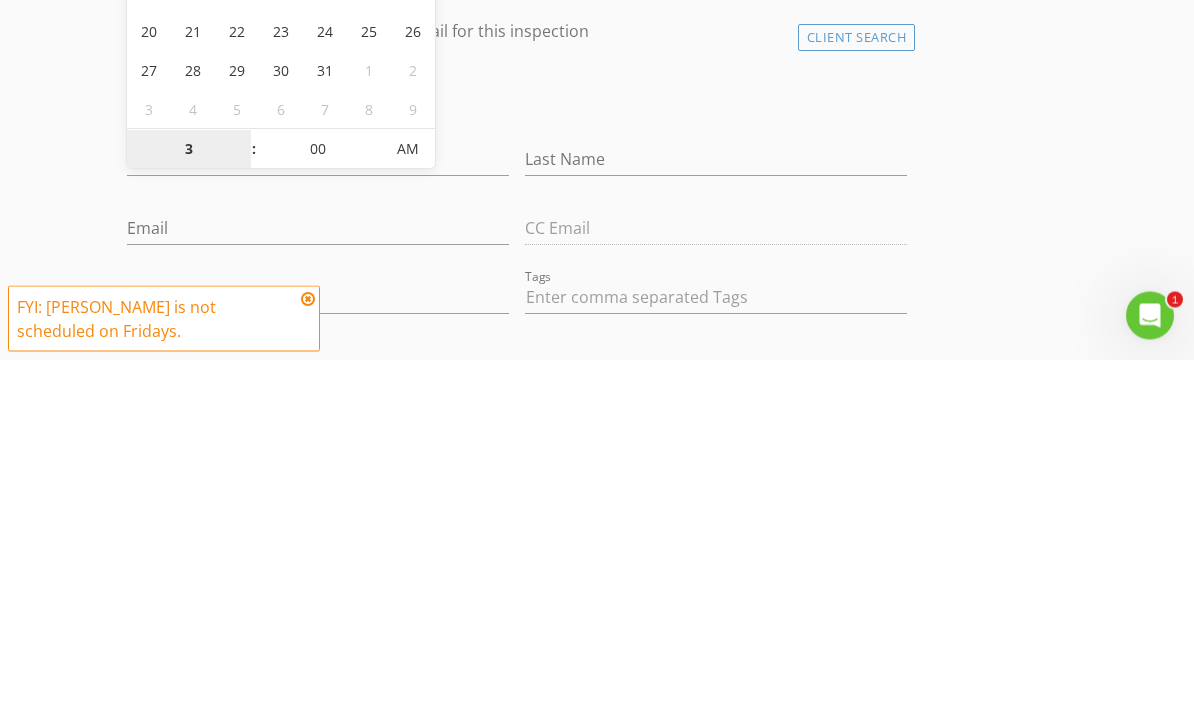 type on "03" 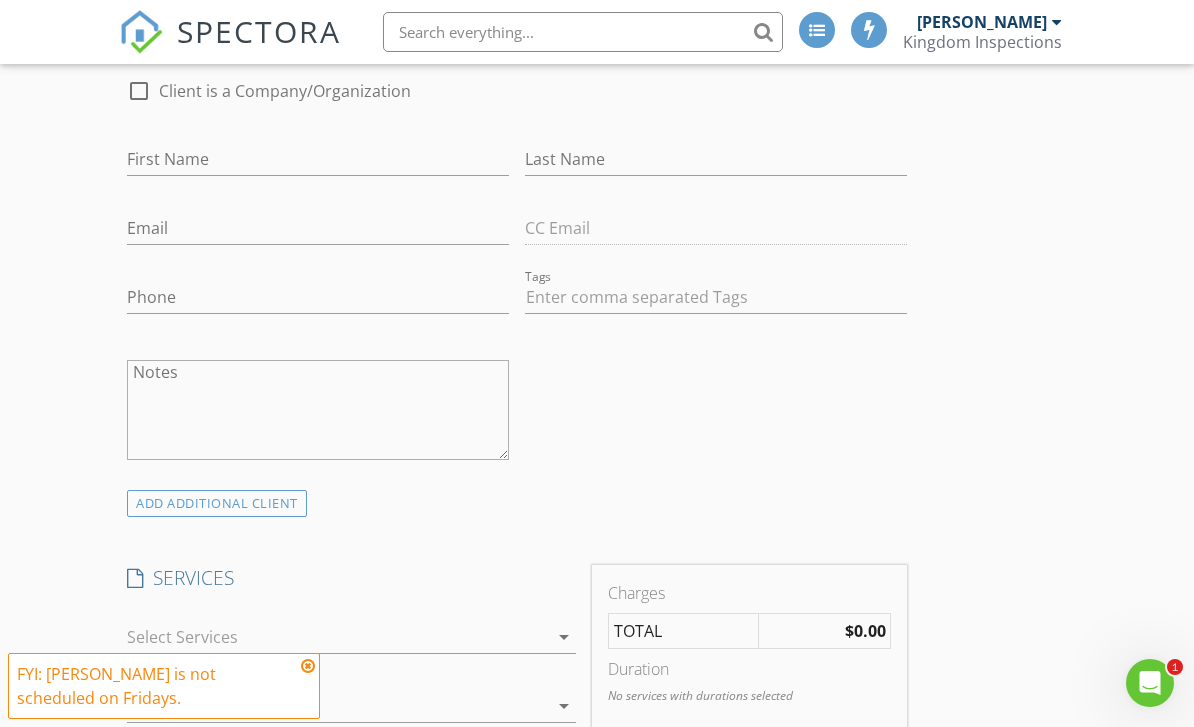 click on "New Inspection
INSPECTOR(S)
check_box_outline_blank   George Carpenter     check_box   Travis Haberman   PRIMARY   check_box_outline_blank   Seth Kaplan     check_box_outline_blank   Matthew Carpenter     Travis Haberman arrow_drop_down   check_box_outline_blank Travis Haberman specifically requested
Date/Time
07/11/2025 3:00 PM
Location
Address Form       Can't find your address?   Click here.
client
check_box_outline_blank Enable Client CC email for this inspection   Client Search     check_box_outline_blank Client is a Company/Organization     First Name   Last Name   Email   CC Email   Phone         Tags         Notes
ADD ADDITIONAL client
SERVICES
check_box_outline_blank   Standard Residential Inspection   check_box_outline_blank     check_box_outline_blank" at bounding box center (597, 1242) 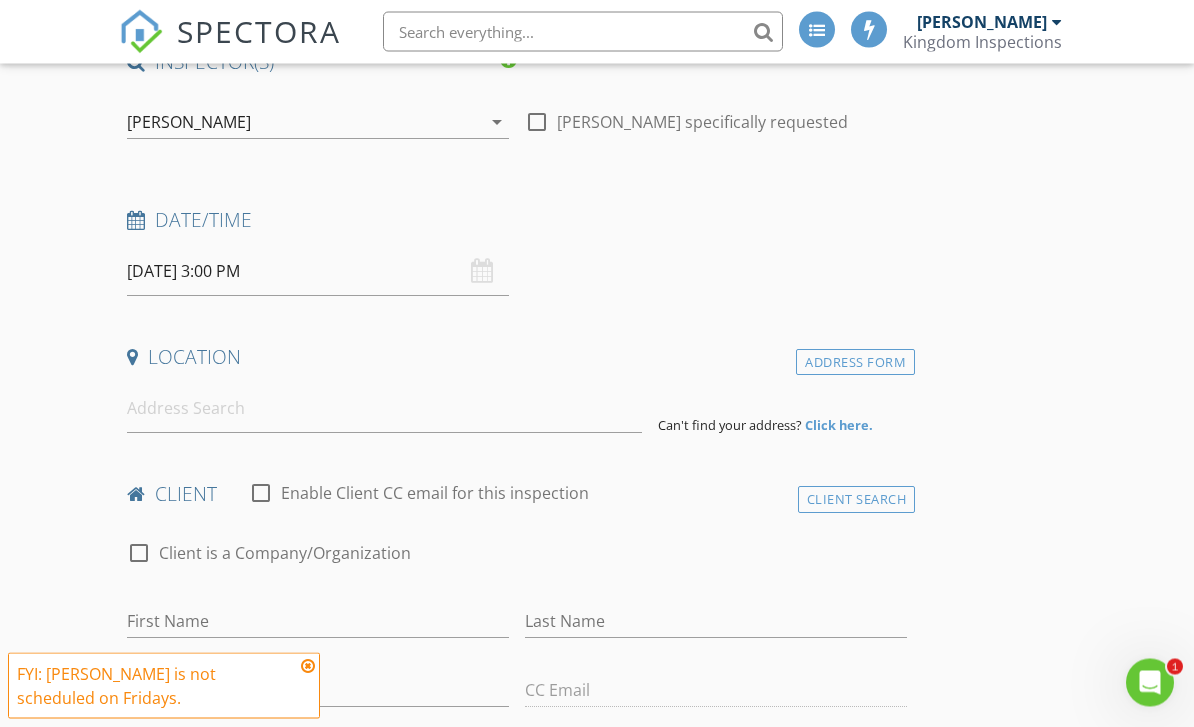 scroll, scrollTop: 183, scrollLeft: 0, axis: vertical 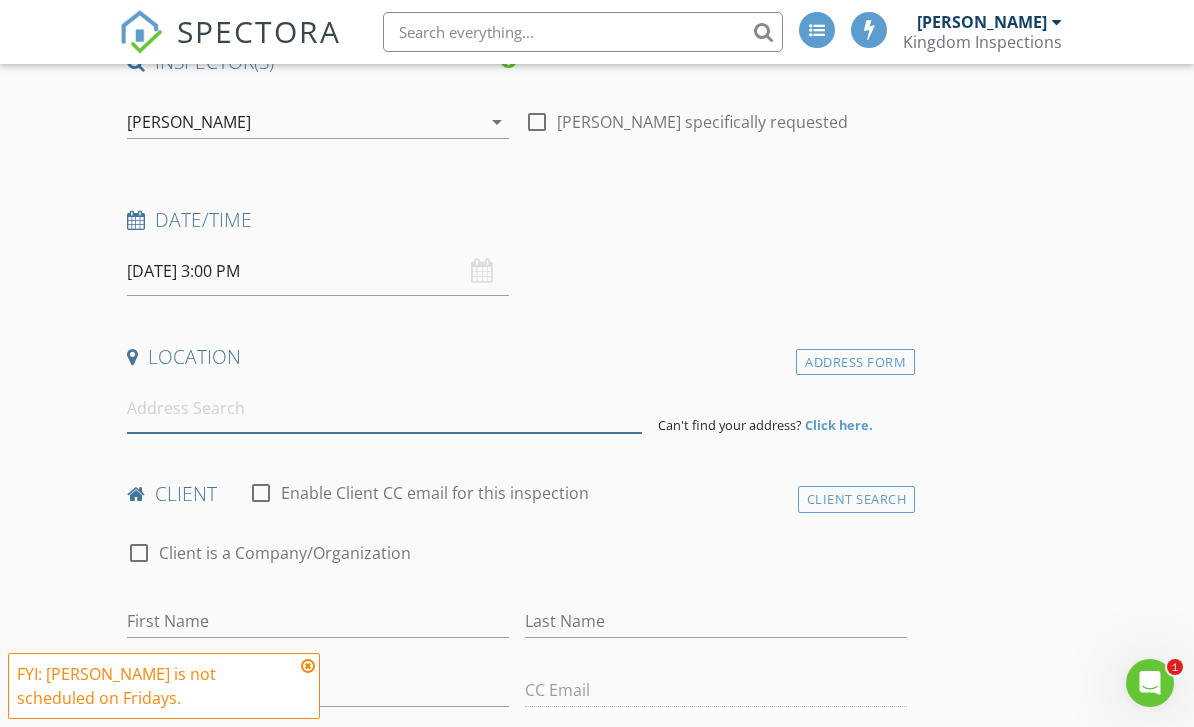 click at bounding box center [384, 408] 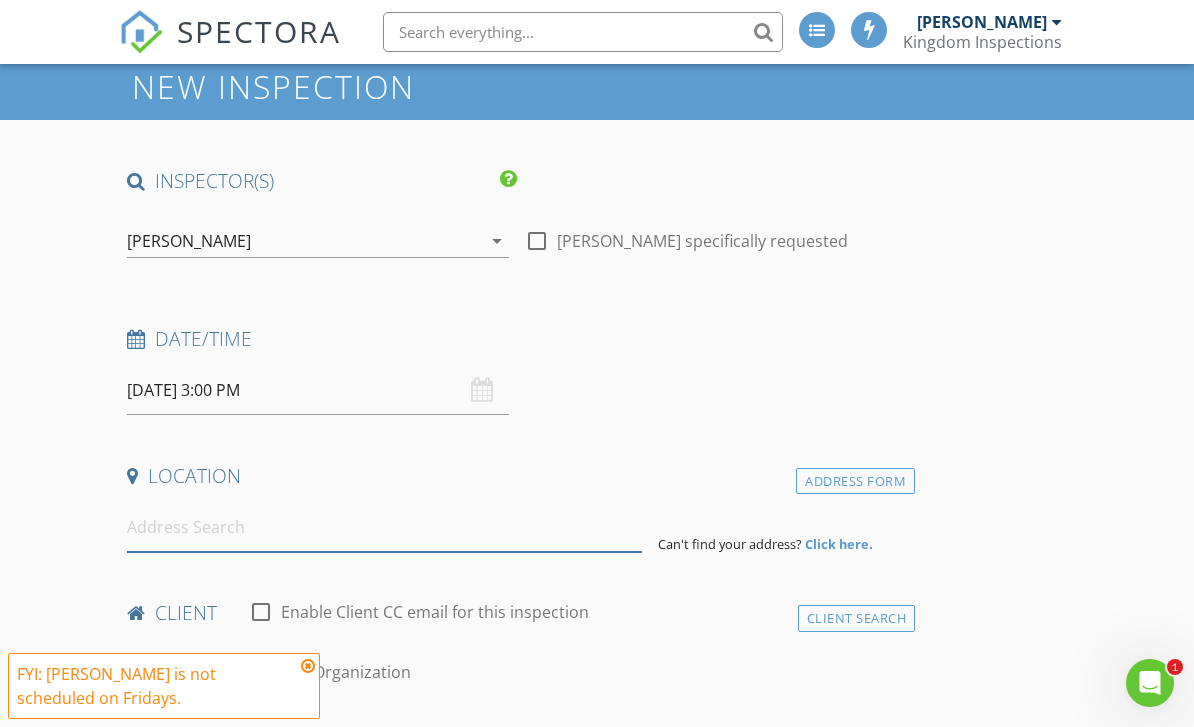 scroll, scrollTop: 0, scrollLeft: 0, axis: both 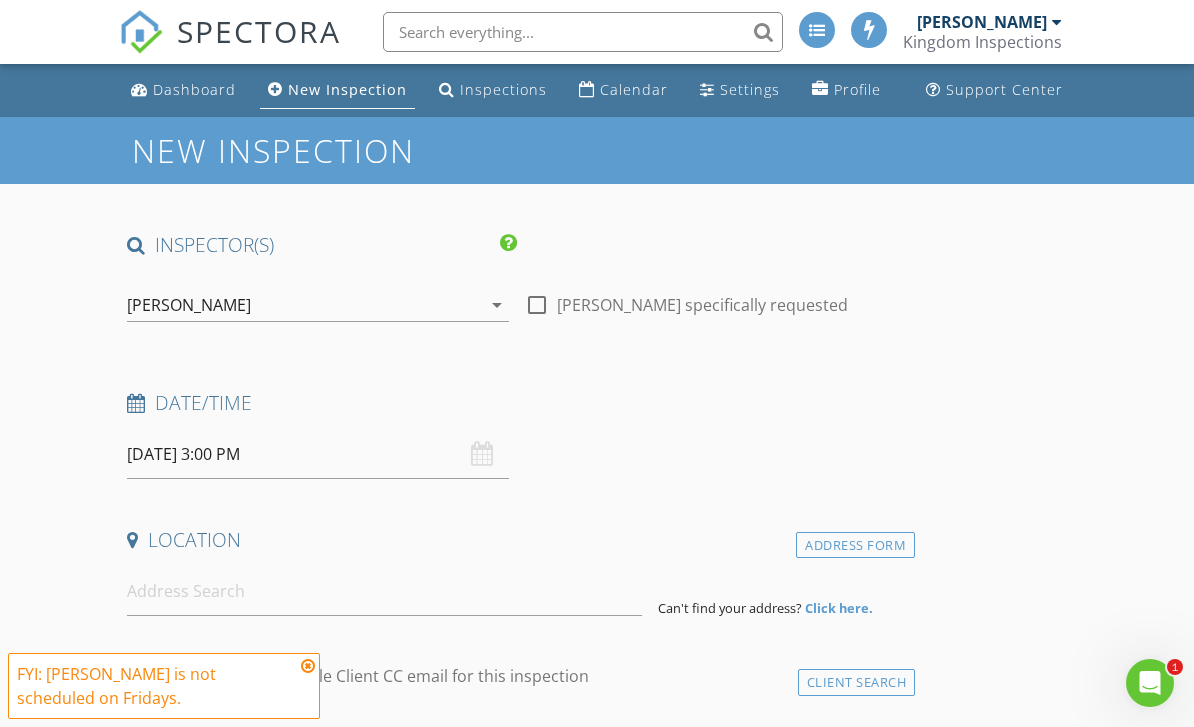 click on "INSPECTOR(S)
check_box_outline_blank   George Carpenter     check_box   Travis Haberman   PRIMARY   check_box_outline_blank   Seth Kaplan     check_box_outline_blank   Matthew Carpenter     Travis Haberman arrow_drop_down   check_box_outline_blank Travis Haberman specifically requested
Date/Time
07/11/2025 3:00 PM
Location
Address Form       Can't find your address?   Click here.
client
check_box_outline_blank Enable Client CC email for this inspection   Client Search     check_box_outline_blank Client is a Company/Organization     First Name   Last Name   Email   CC Email   Phone         Tags         Notes
ADD ADDITIONAL client
SERVICES
check_box_outline_blank   Standard Residential Inspection   check_box_outline_blank   Standard New Construction Inspection" at bounding box center (596, 1920) 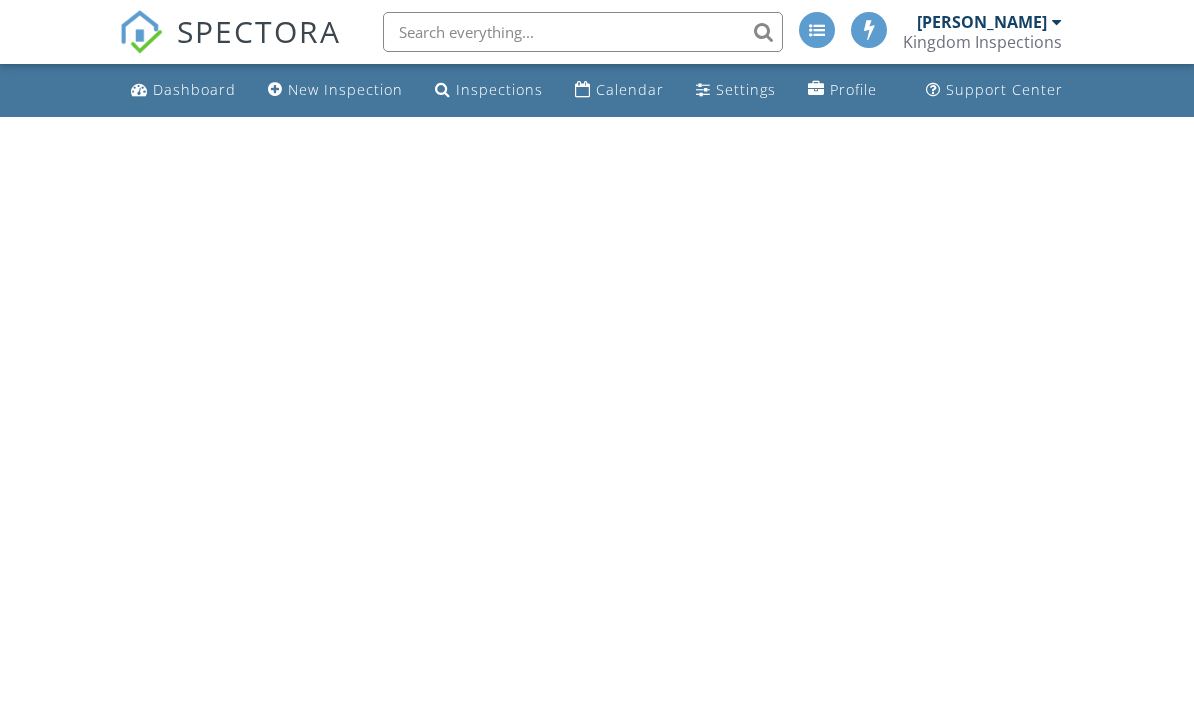 scroll, scrollTop: 0, scrollLeft: 0, axis: both 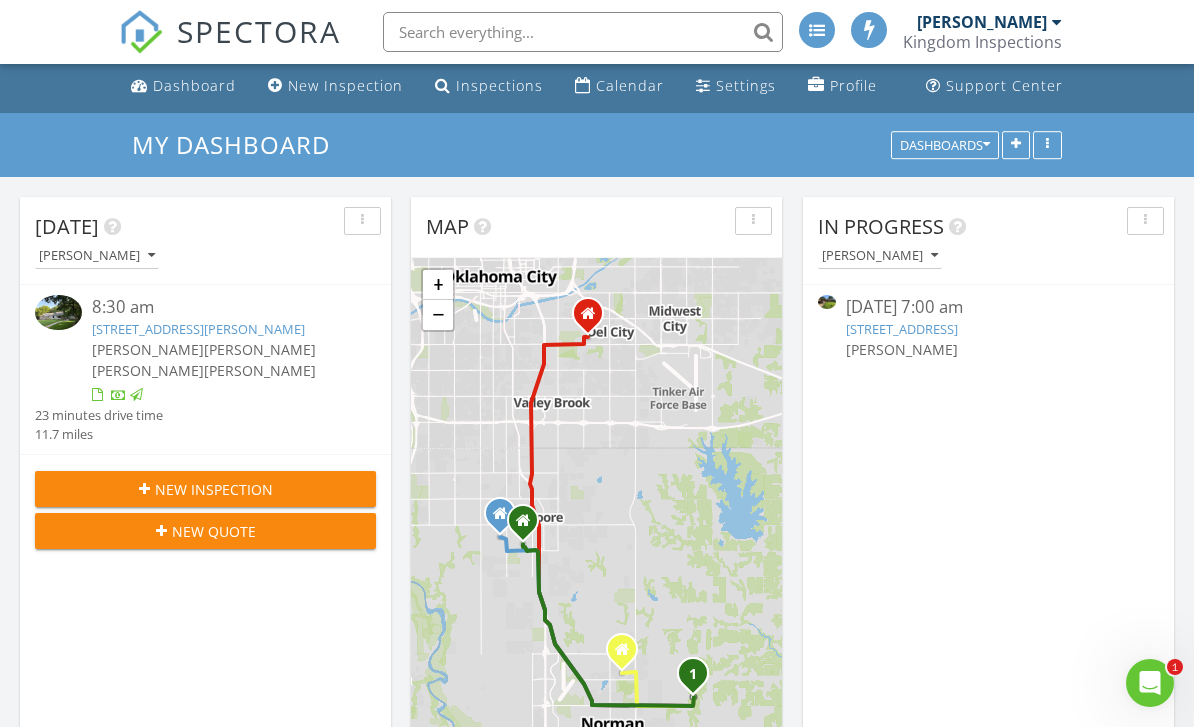 click at bounding box center (1047, 145) 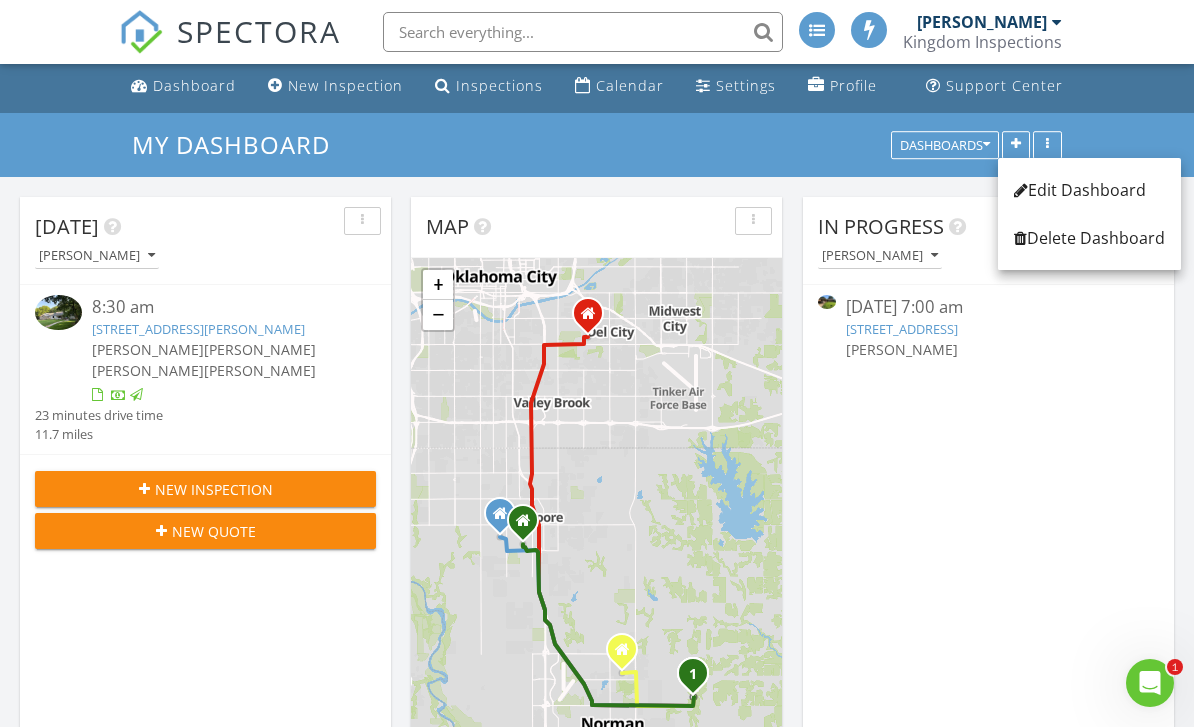 click at bounding box center (988, 373) 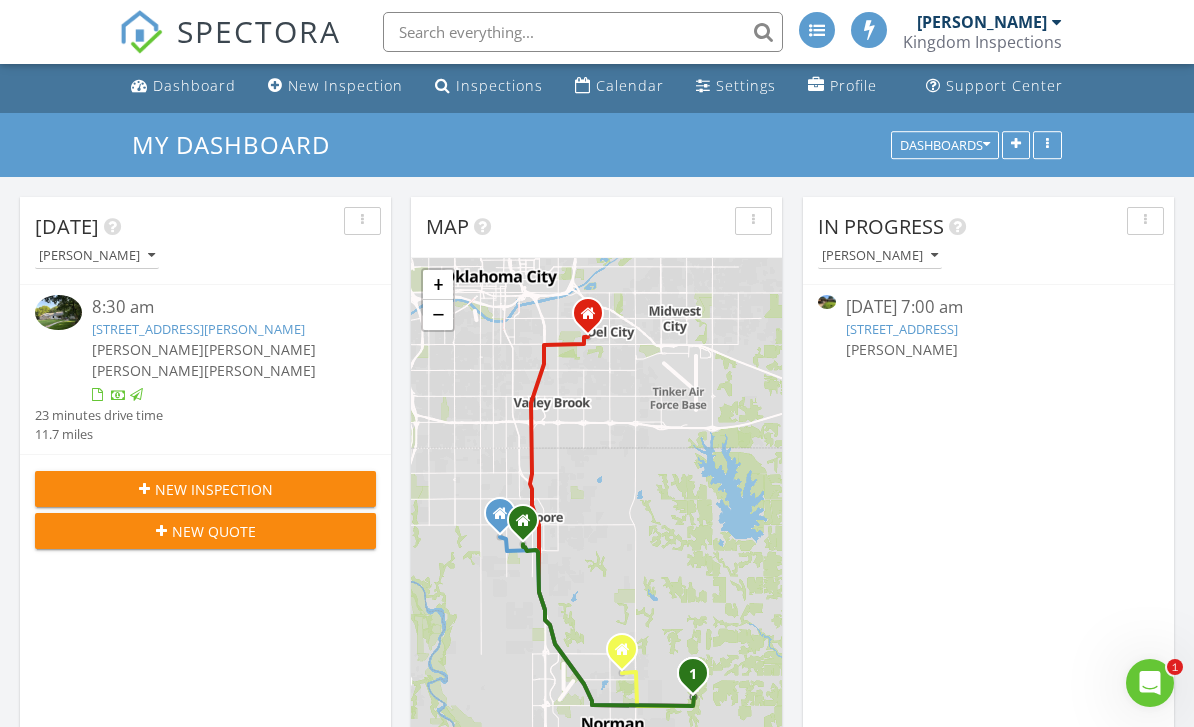 click at bounding box center [1016, 145] 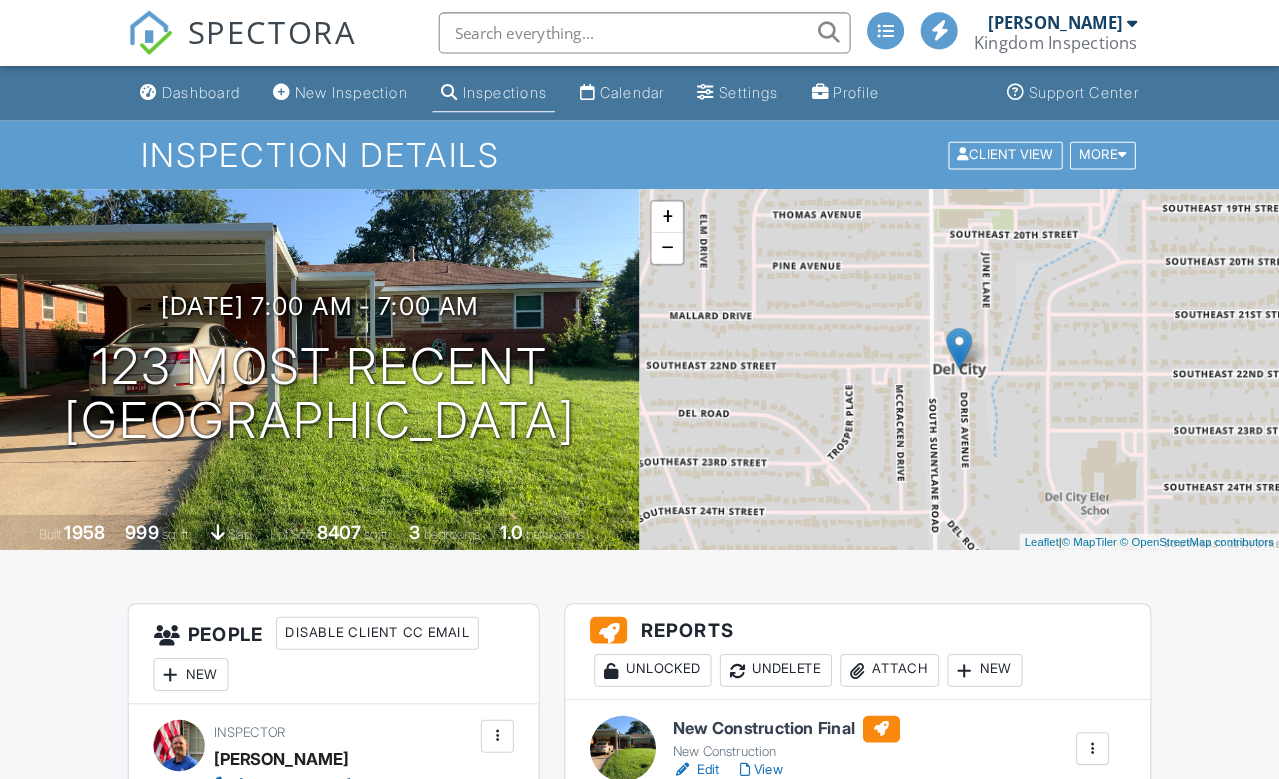 scroll, scrollTop: 3, scrollLeft: 0, axis: vertical 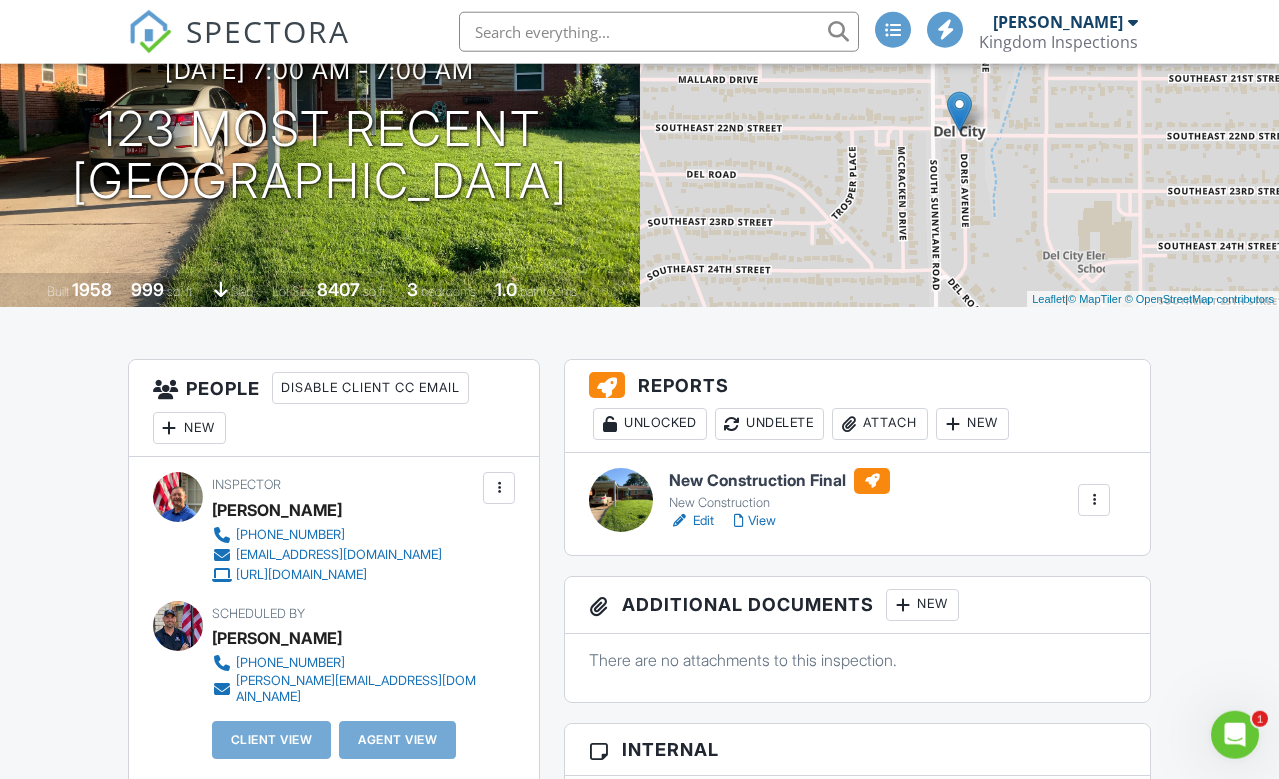 click at bounding box center [1094, 500] 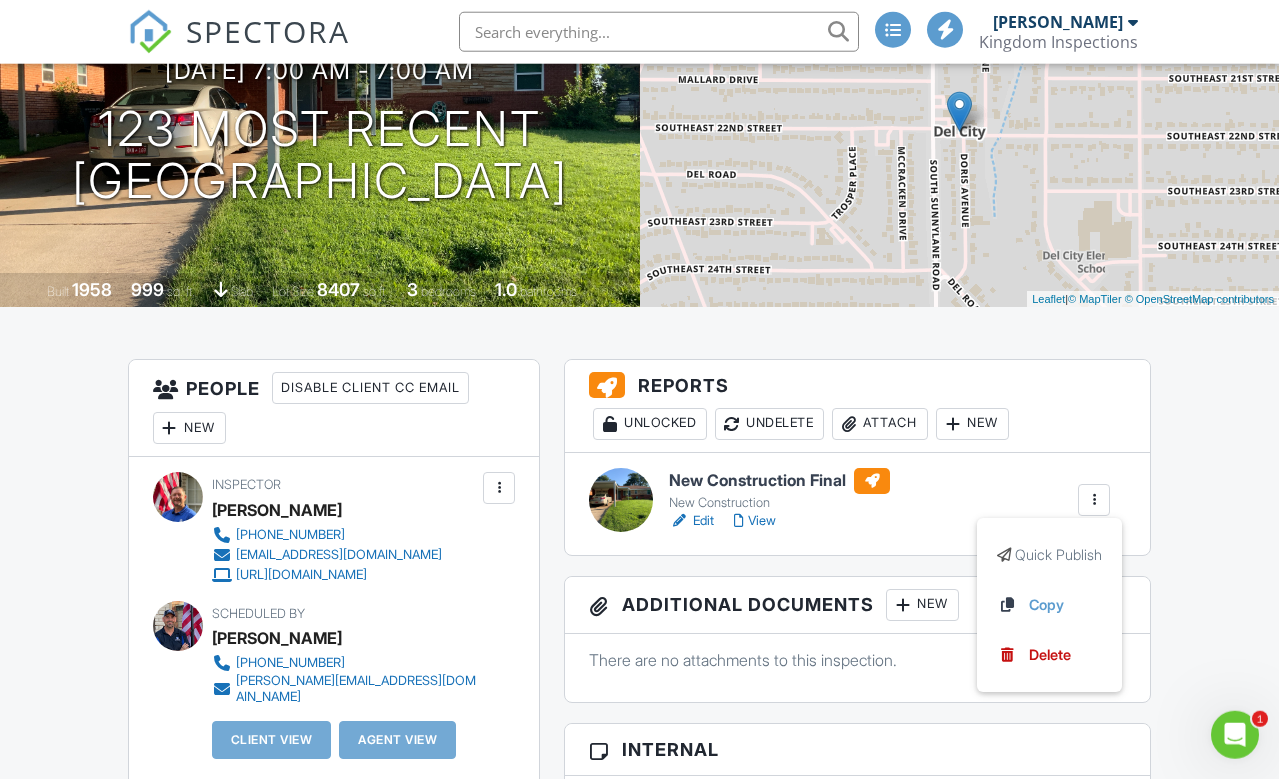 click on "Dashboard
New Inspection
Inspections
Calendar
Settings
Profile
Support Center
Inspection Details
Client View
More
Property Details
Reschedule
Reorder / Copy
Share
Cancel
Delete
Print Order
Convert to V9
Disable Pass on CC Fees
07/10/2025  7:00 am
- 7:00 am
123 most recent
Del City, OK 73115
Built
1958
999
sq. ft.
slab
Lot Size
8407
sq.ft.
3
bedrooms
1.0
bathrooms
+ − Leaflet  |  © MapTiler   © OpenStreetMap contributors
All emails and texts are disabled for this inspection!
Turn on emails and texts
Reports
Unlocked
Undelete
Attach
New
New Construction Final
New Construction
Edit
View" at bounding box center [639, 1403] 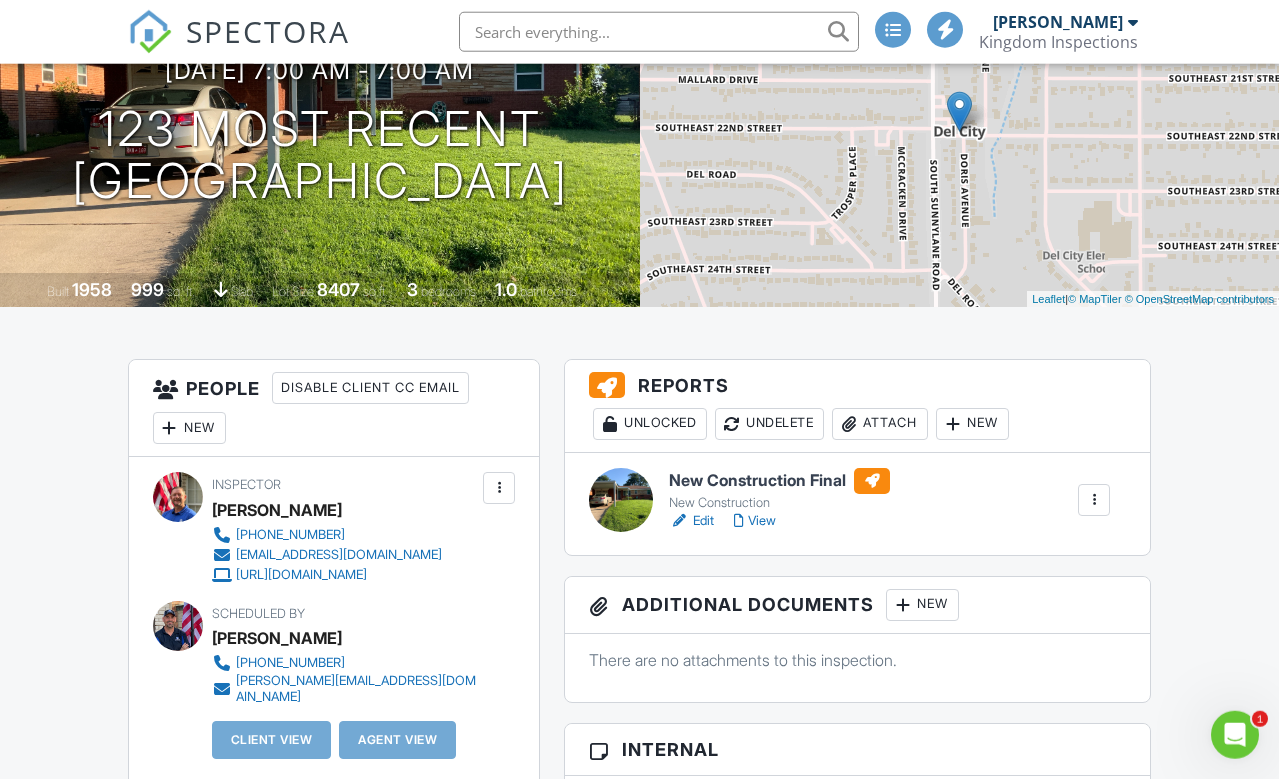 click on "View" at bounding box center [755, 521] 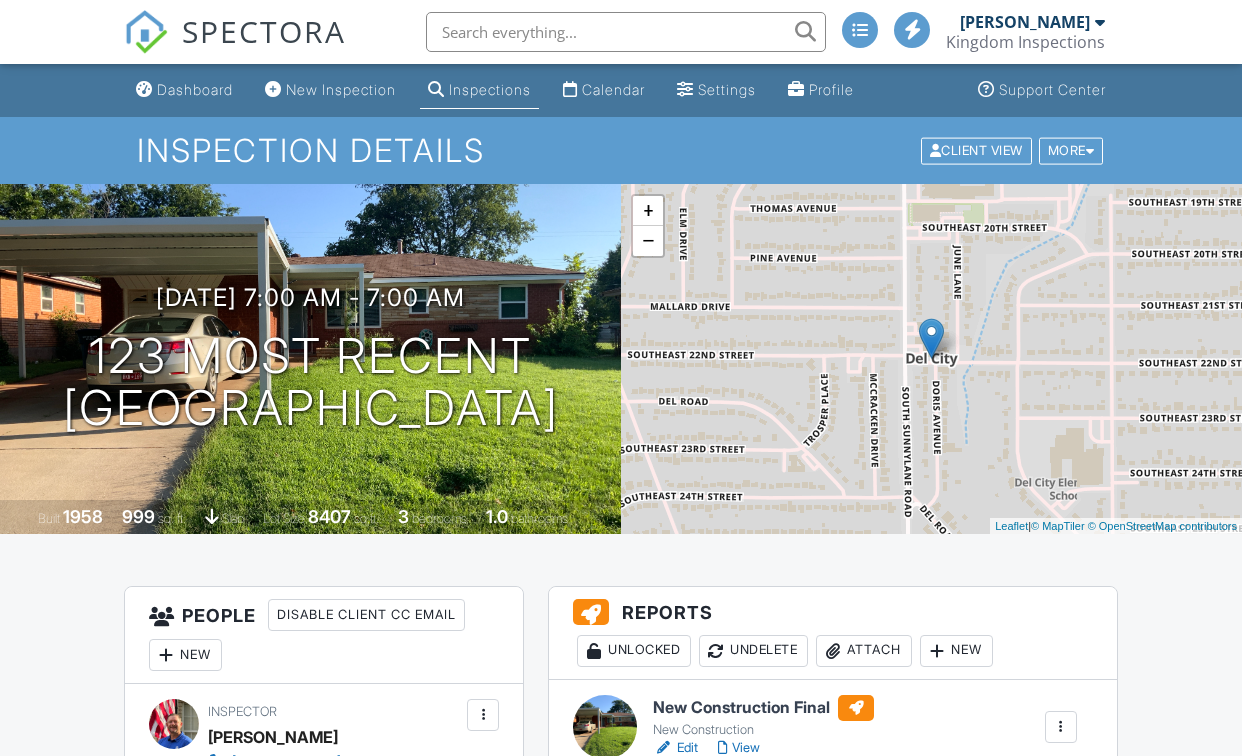 scroll, scrollTop: 0, scrollLeft: 0, axis: both 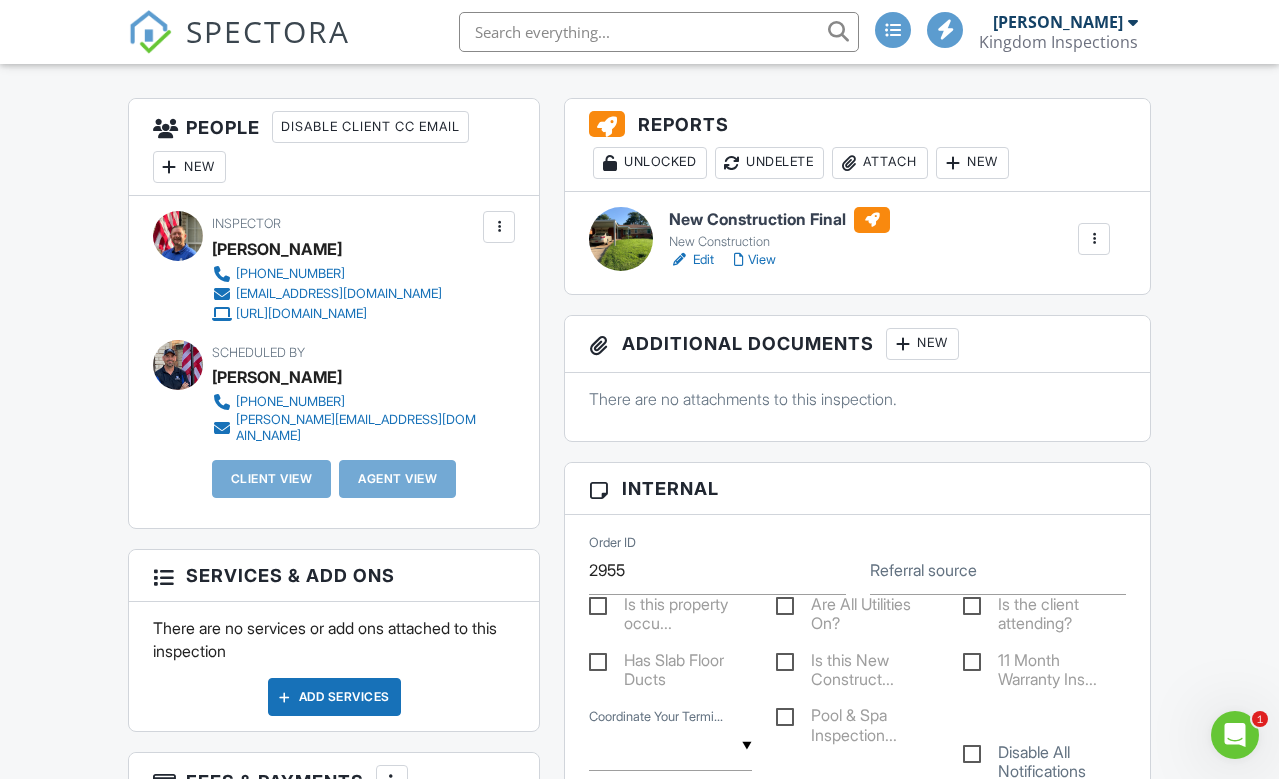 click at bounding box center [953, 163] 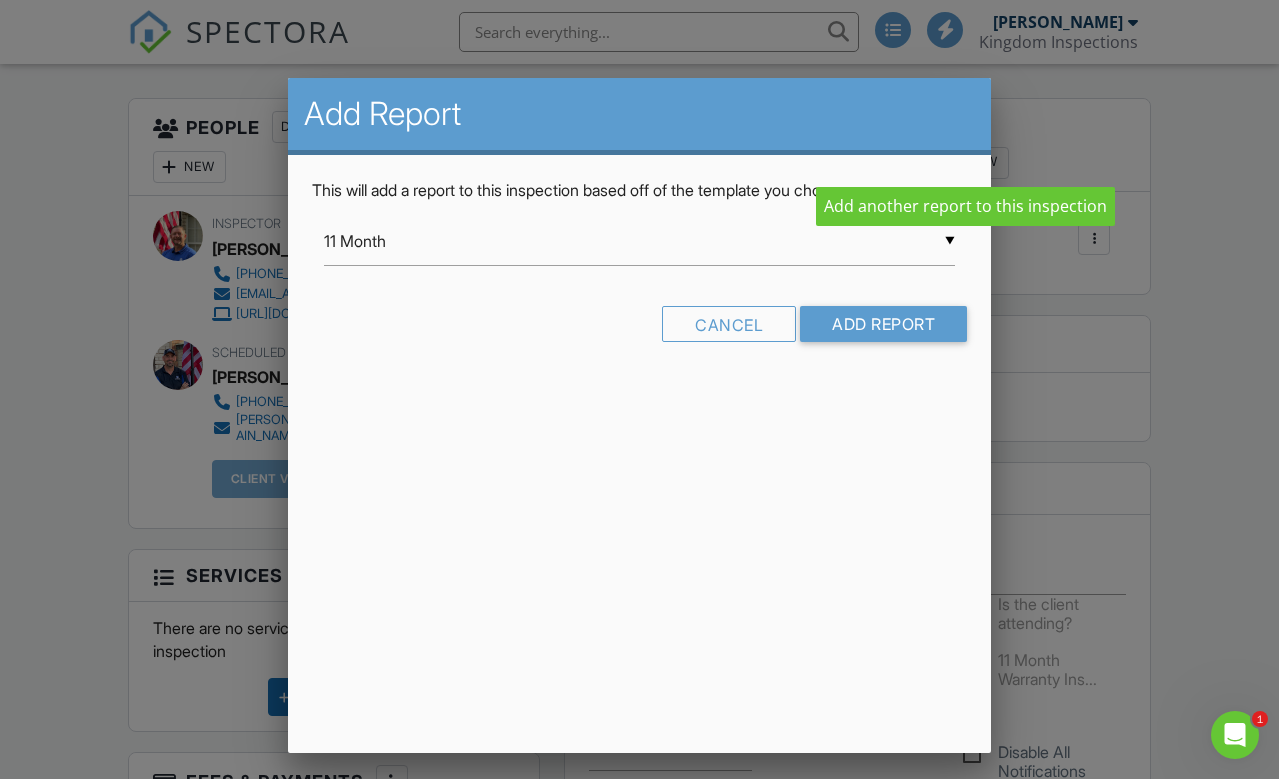 click on "11 Month" at bounding box center [639, 241] 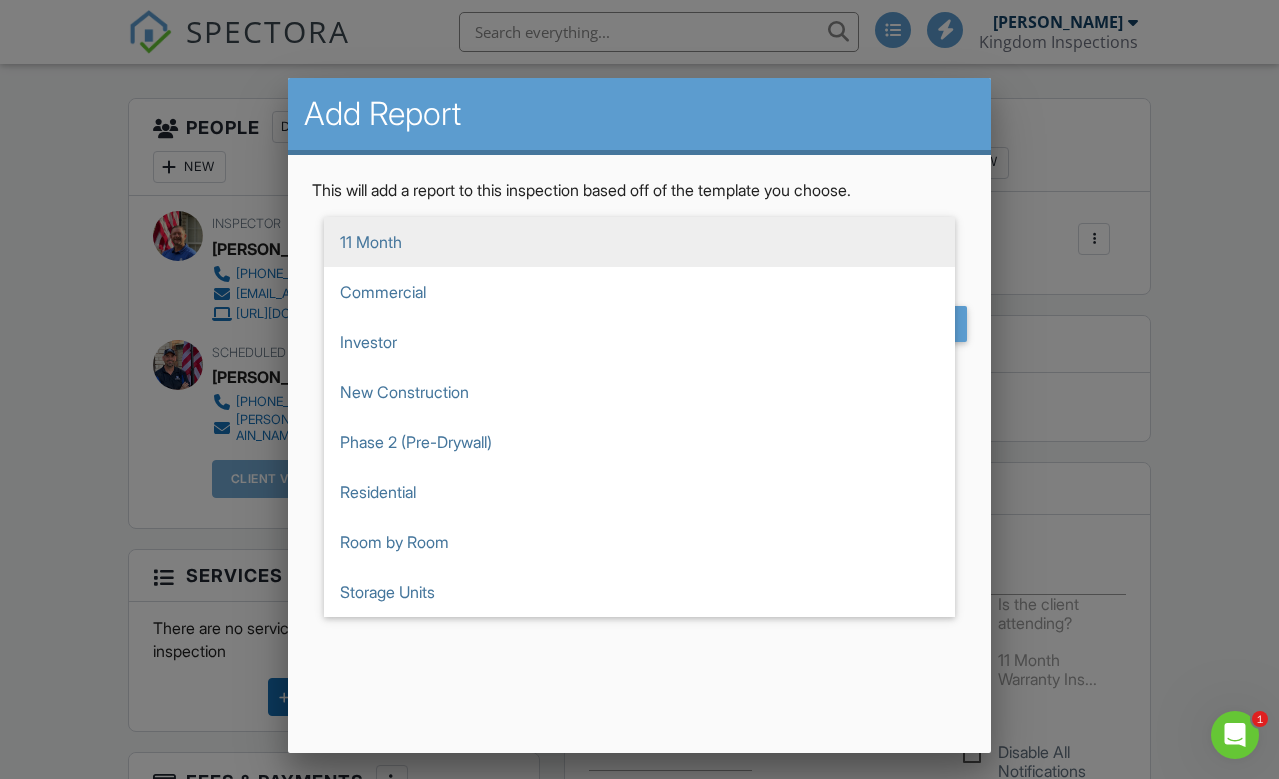 click on "Room by Room" at bounding box center (639, 542) 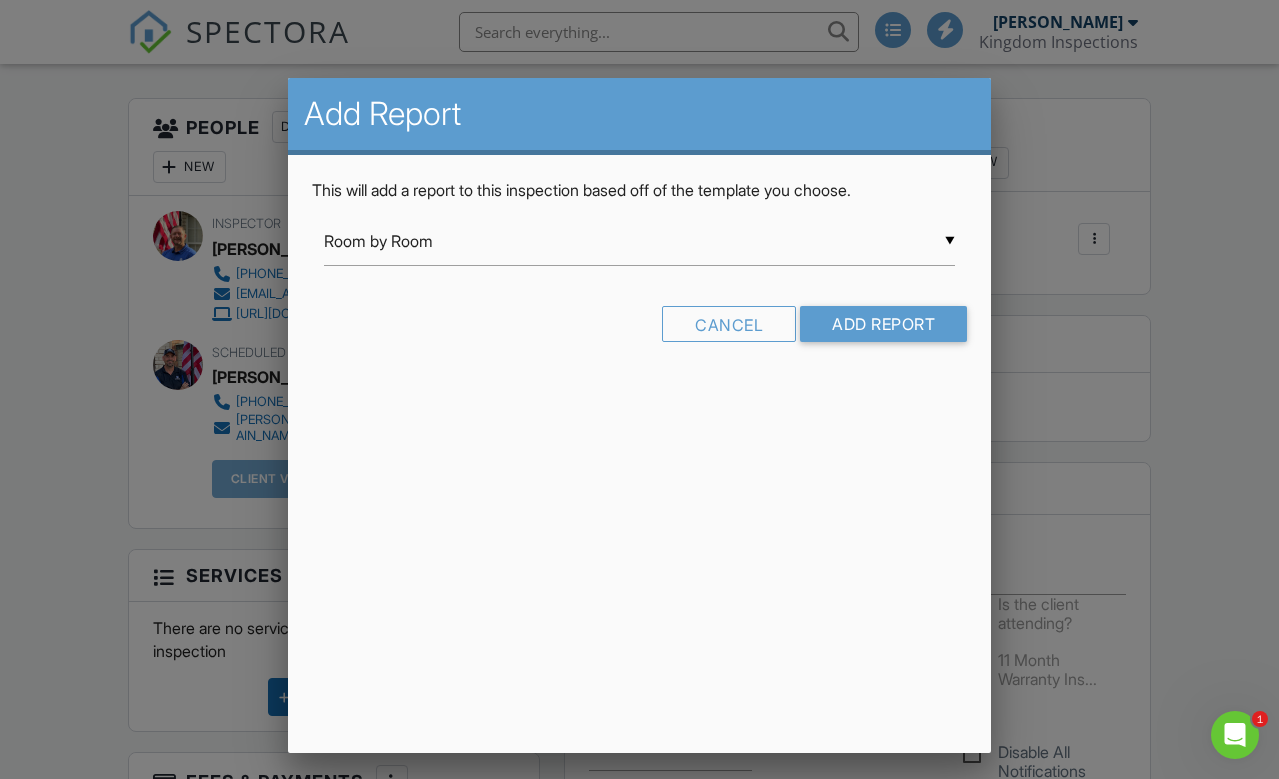 click on "Add Report" at bounding box center [639, 116] 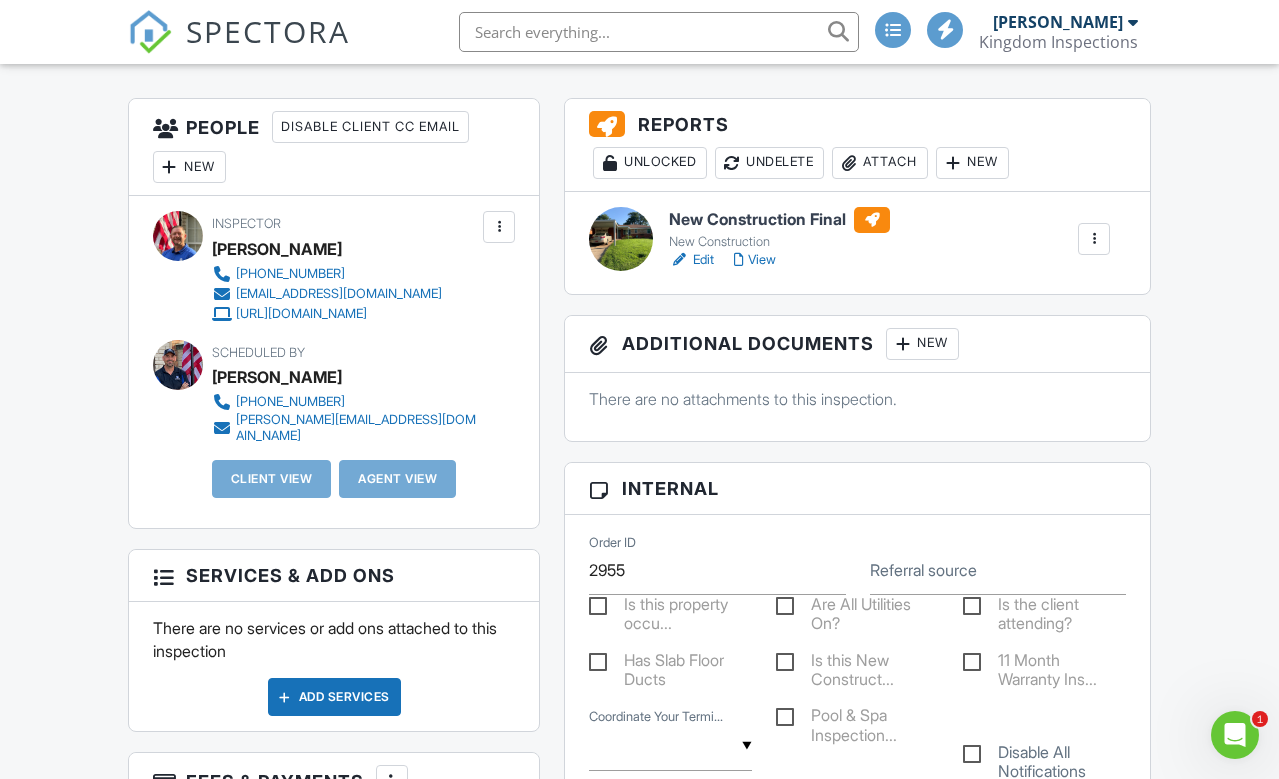 click at bounding box center (872, 220) 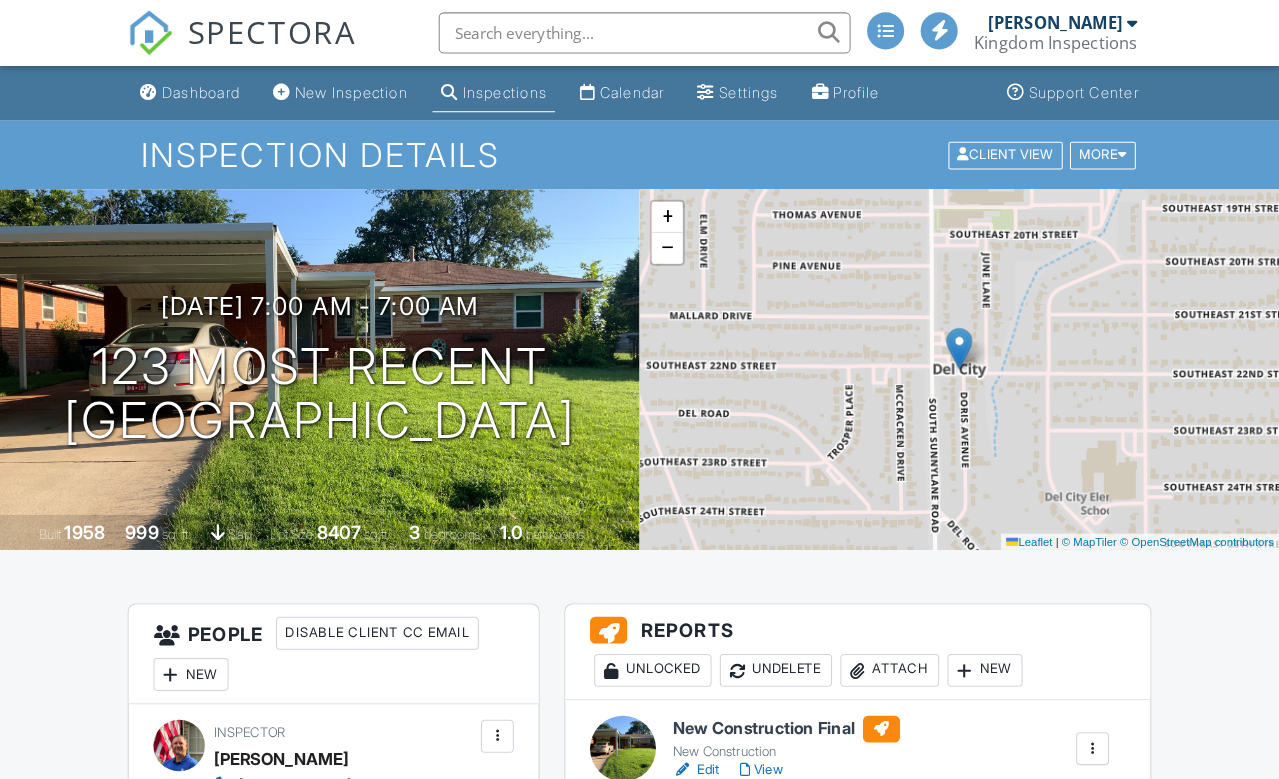 scroll, scrollTop: 3, scrollLeft: 0, axis: vertical 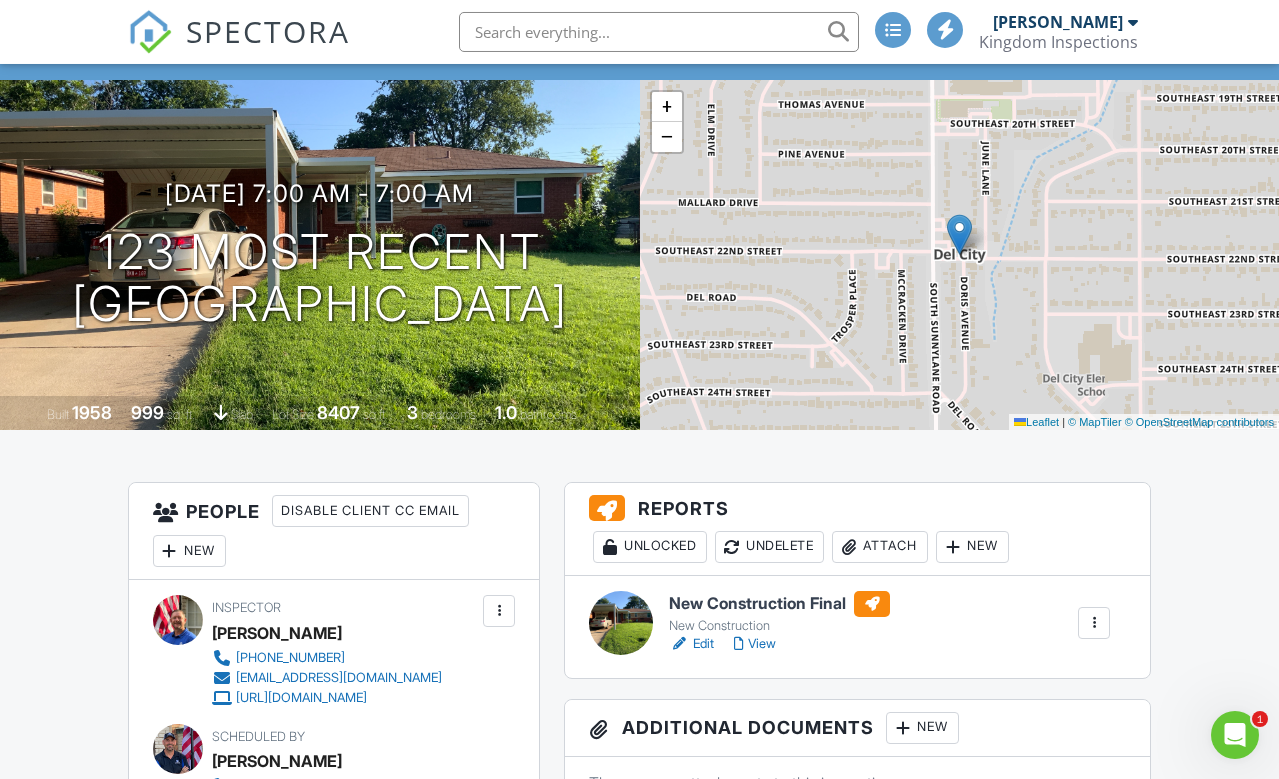 click on "Edit" at bounding box center (691, 644) 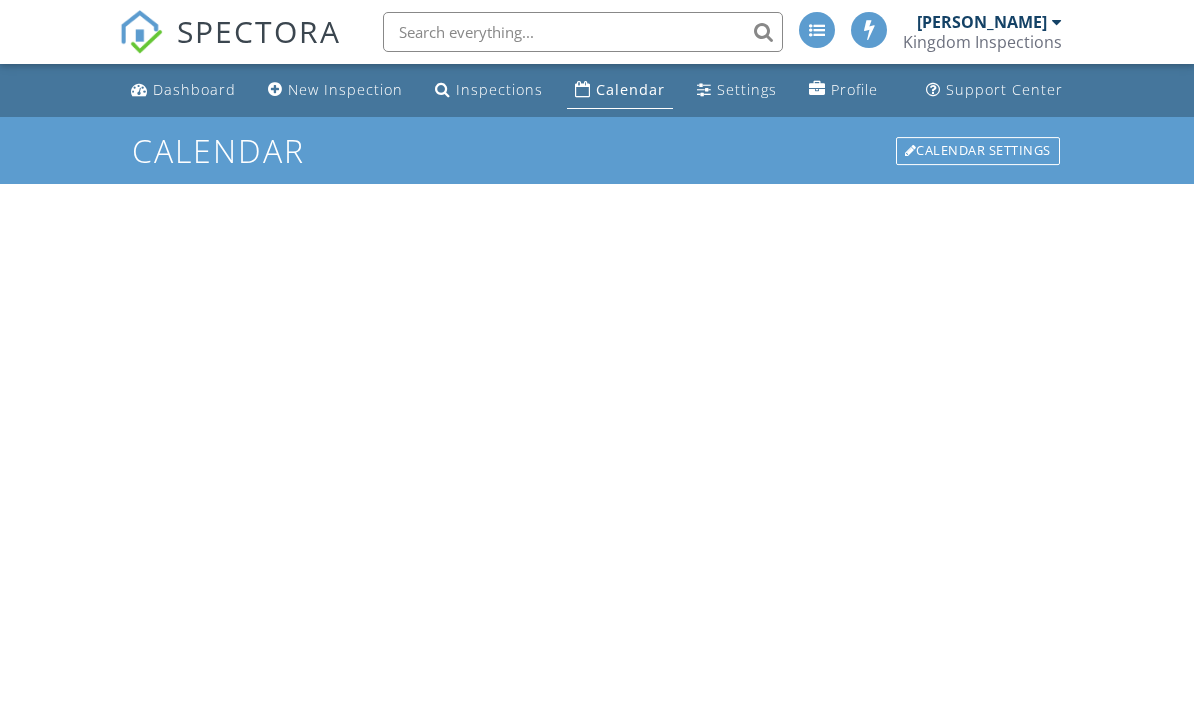 scroll, scrollTop: 0, scrollLeft: 0, axis: both 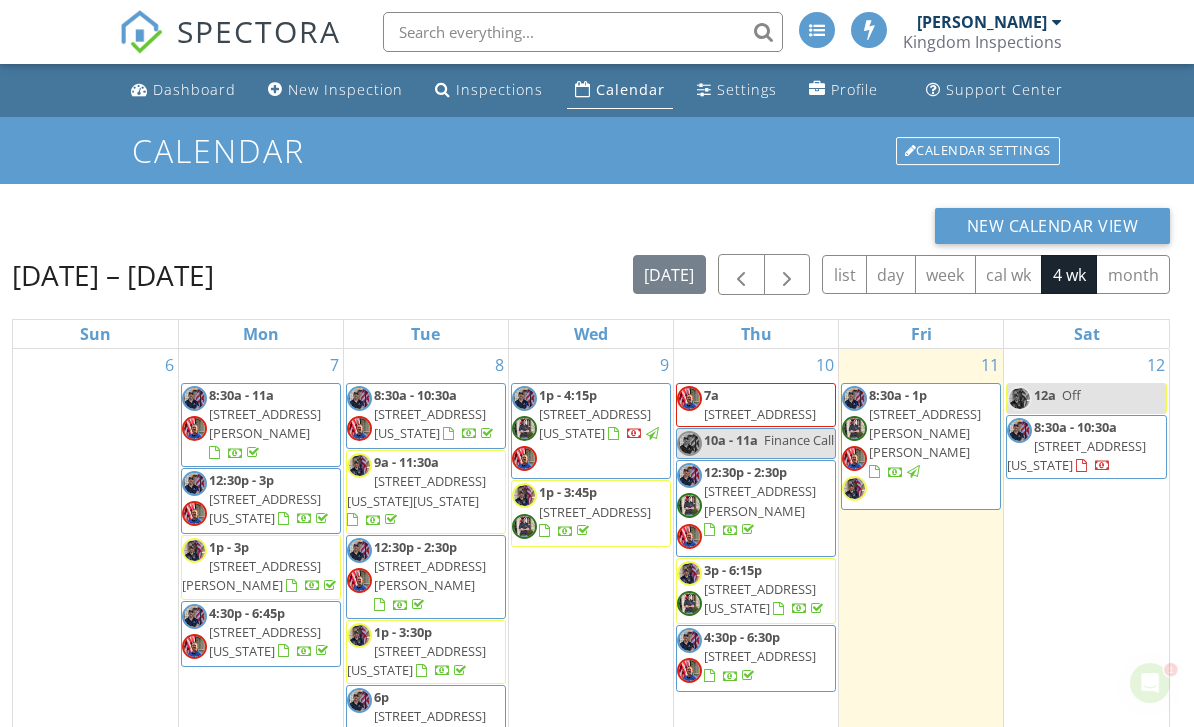 click on "Settings" at bounding box center [747, 89] 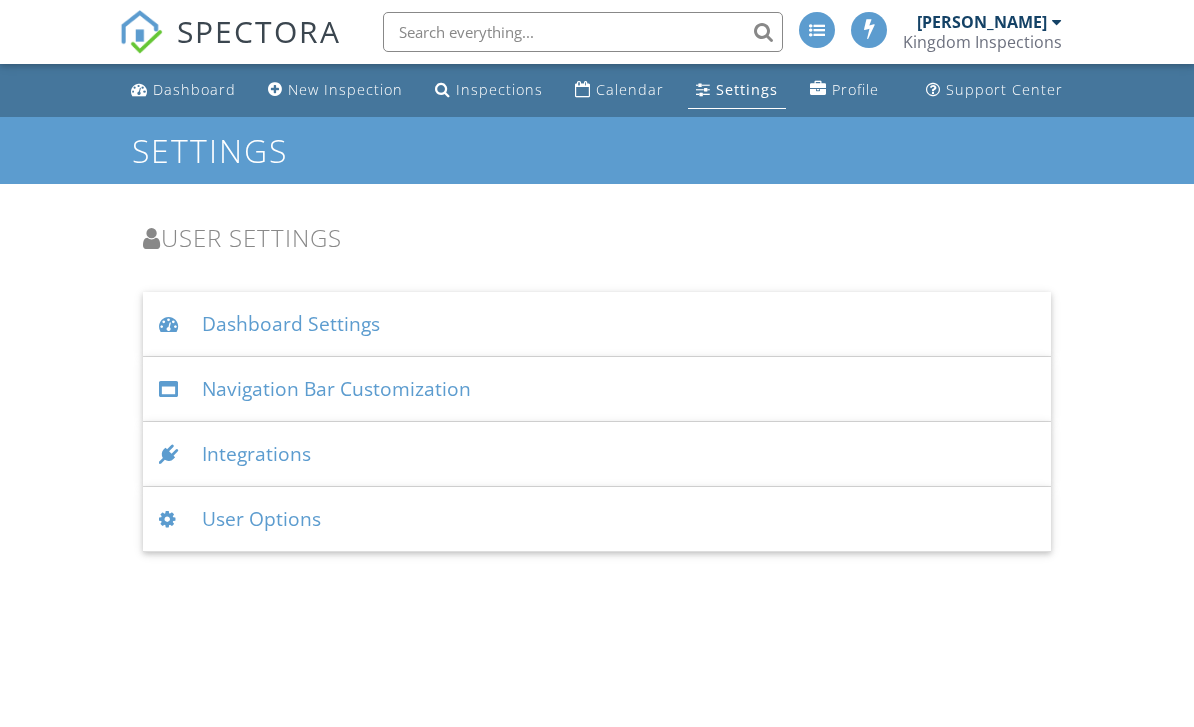 scroll, scrollTop: 0, scrollLeft: 0, axis: both 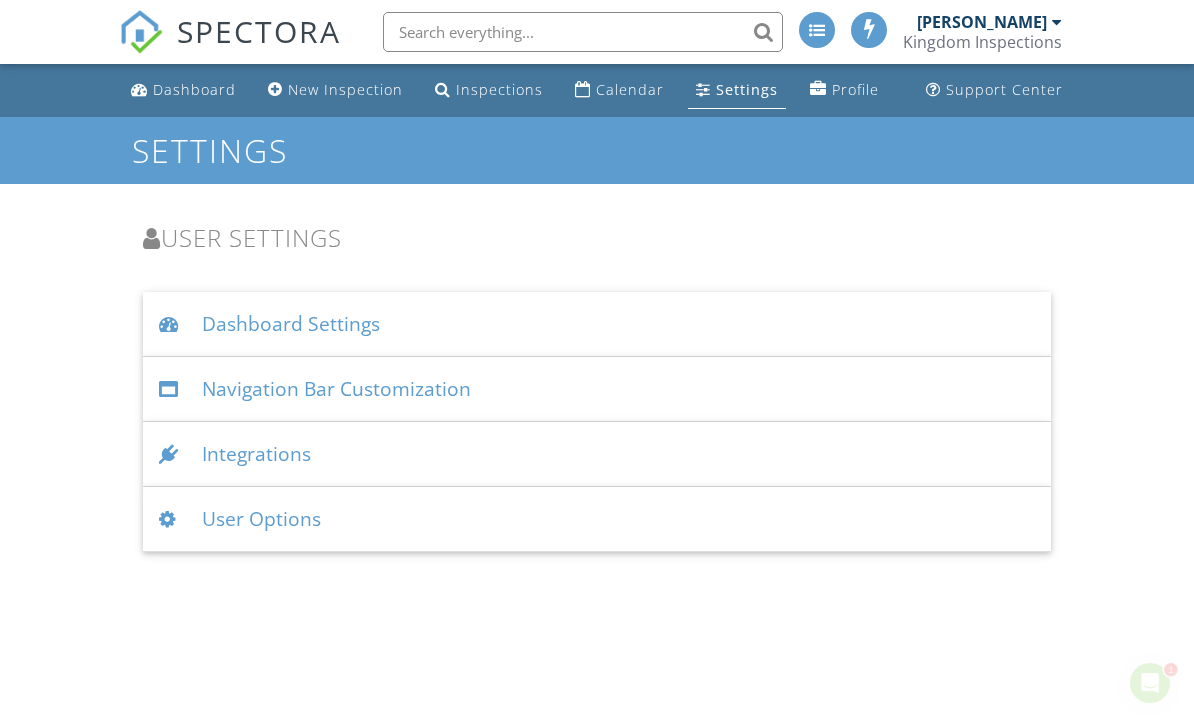 click on "Inspections" at bounding box center [499, 89] 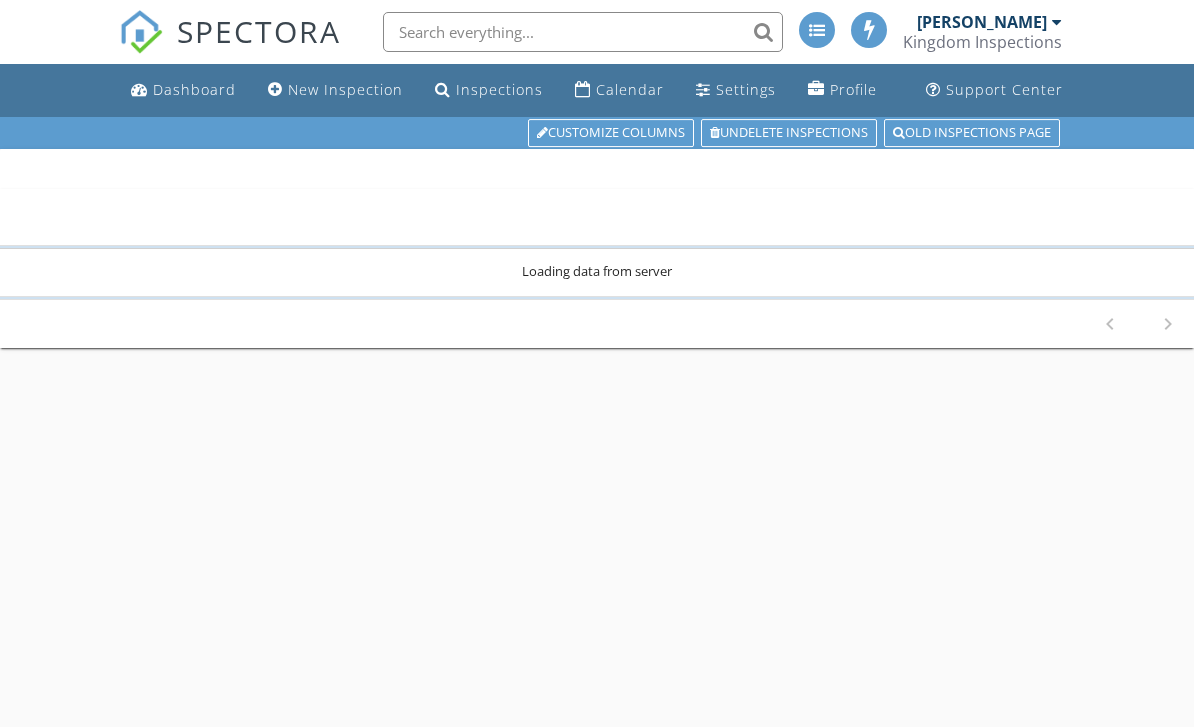 scroll, scrollTop: 0, scrollLeft: 0, axis: both 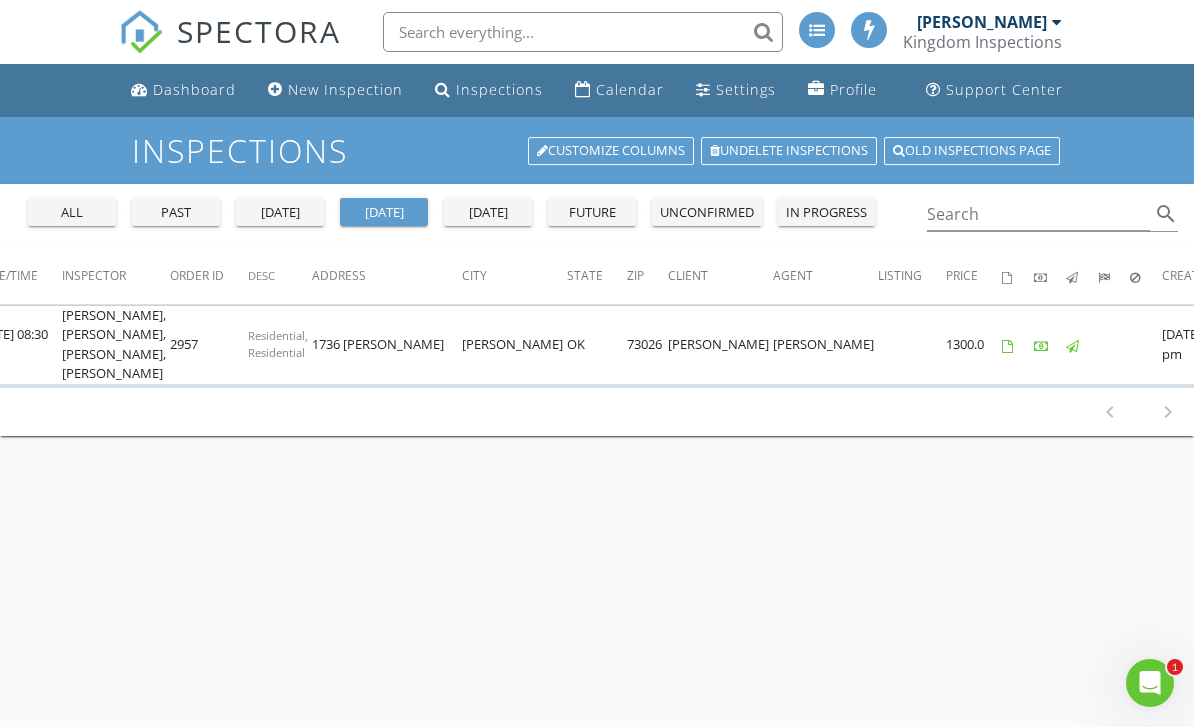 click on "Profile" at bounding box center (842, 90) 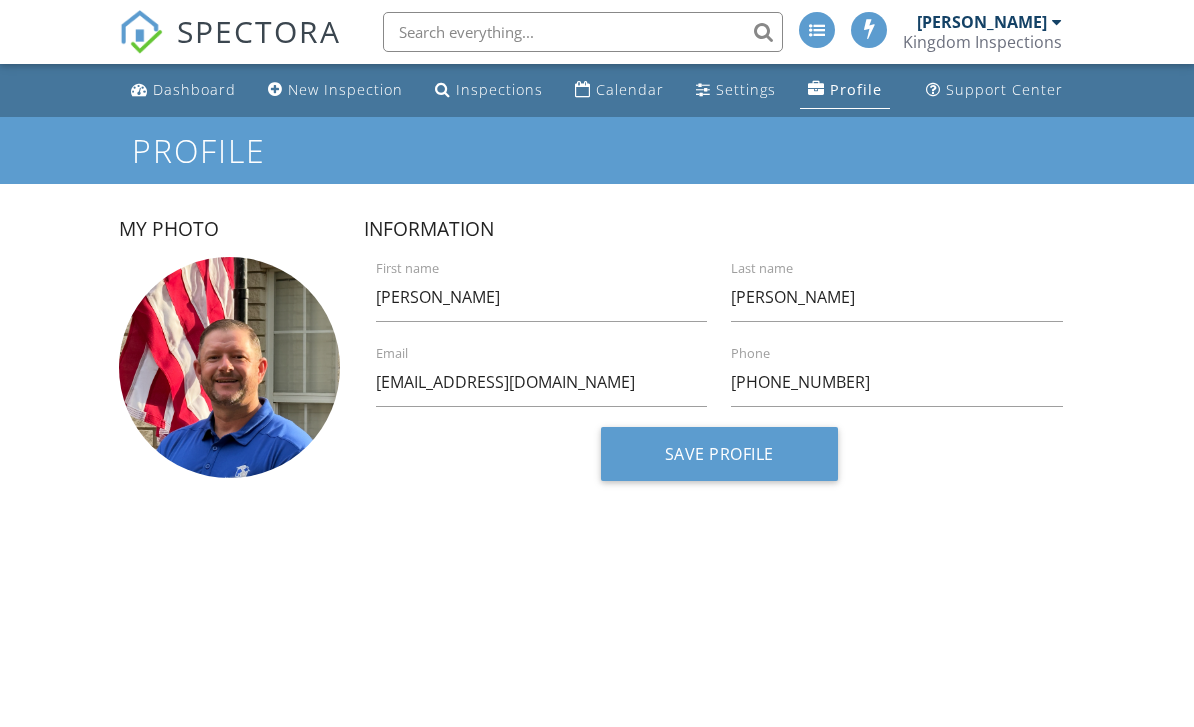 scroll, scrollTop: 0, scrollLeft: 0, axis: both 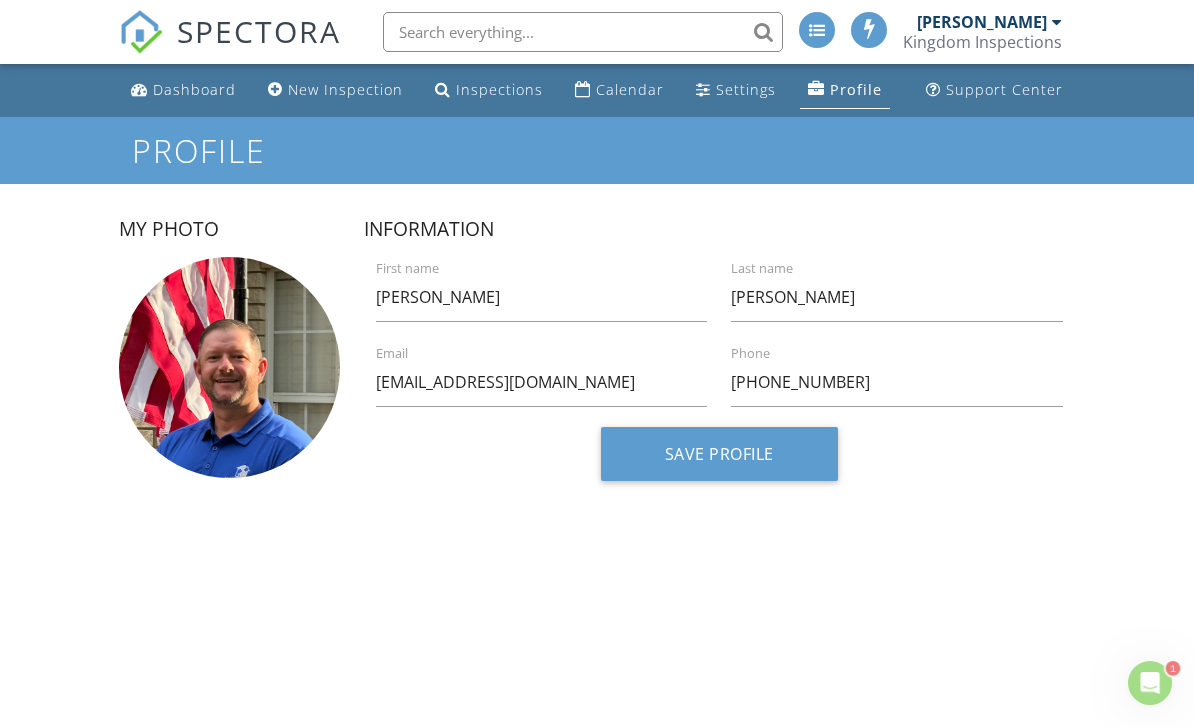 click on "[PERSON_NAME]" at bounding box center [982, 22] 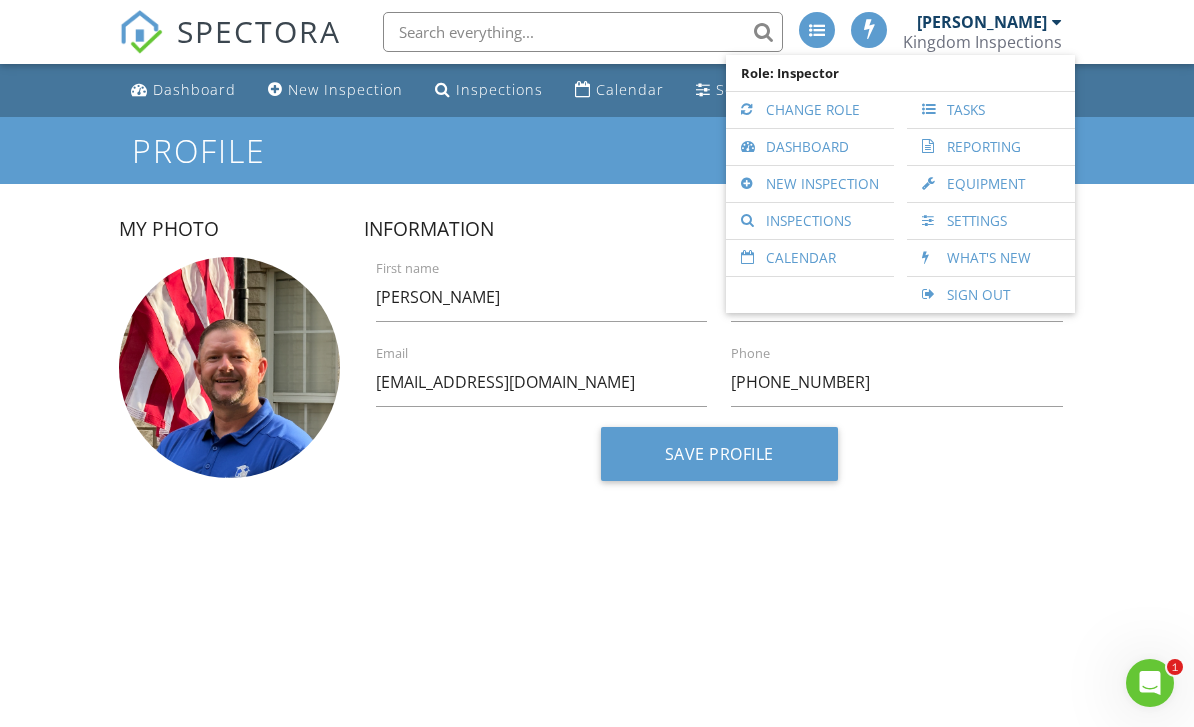 click on "Tasks" at bounding box center [991, 110] 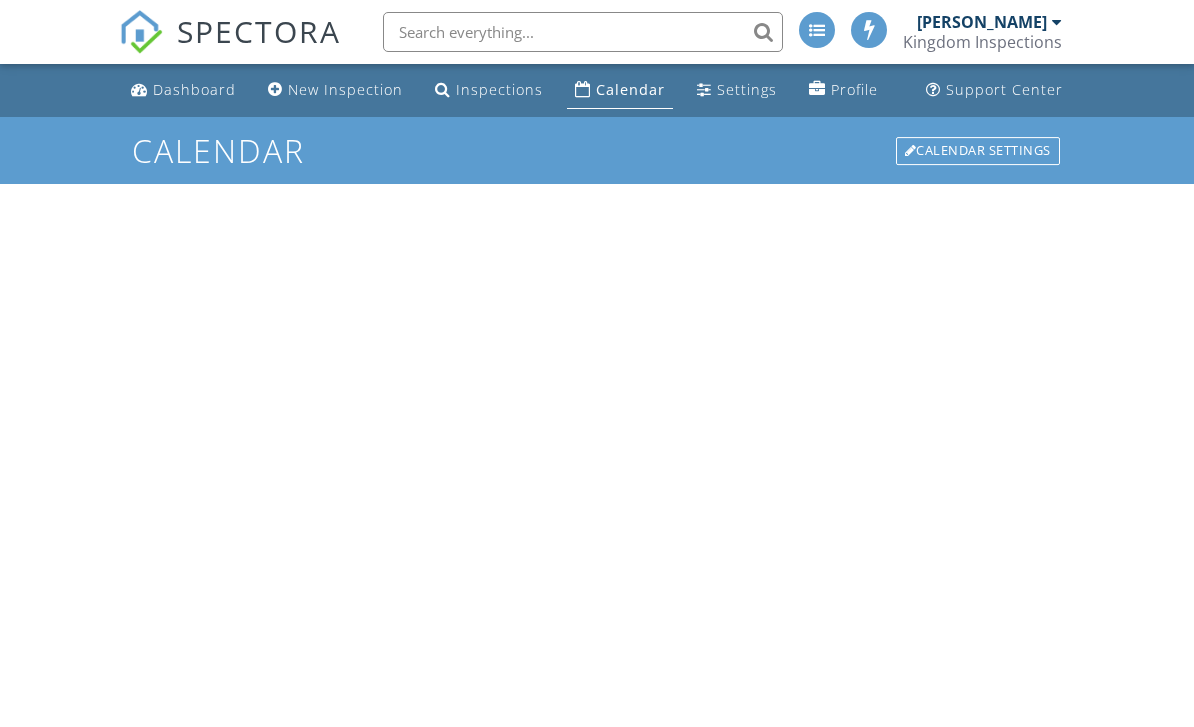 scroll, scrollTop: 0, scrollLeft: 0, axis: both 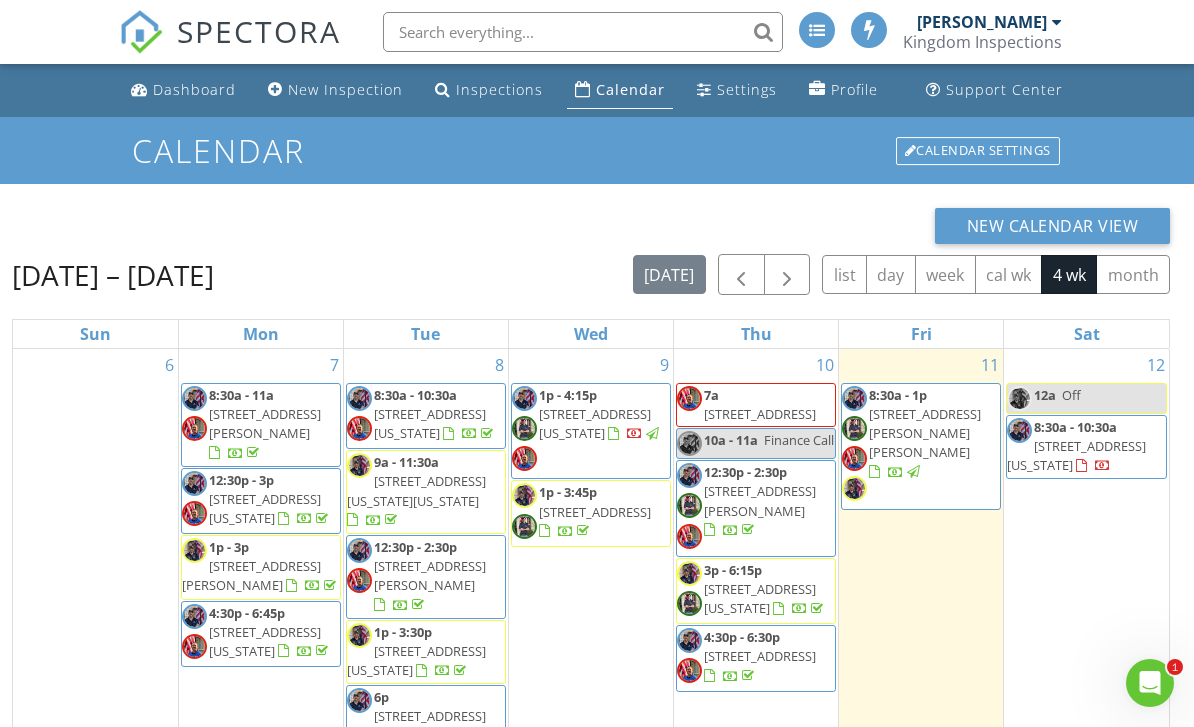 click on "Inspections" at bounding box center (499, 89) 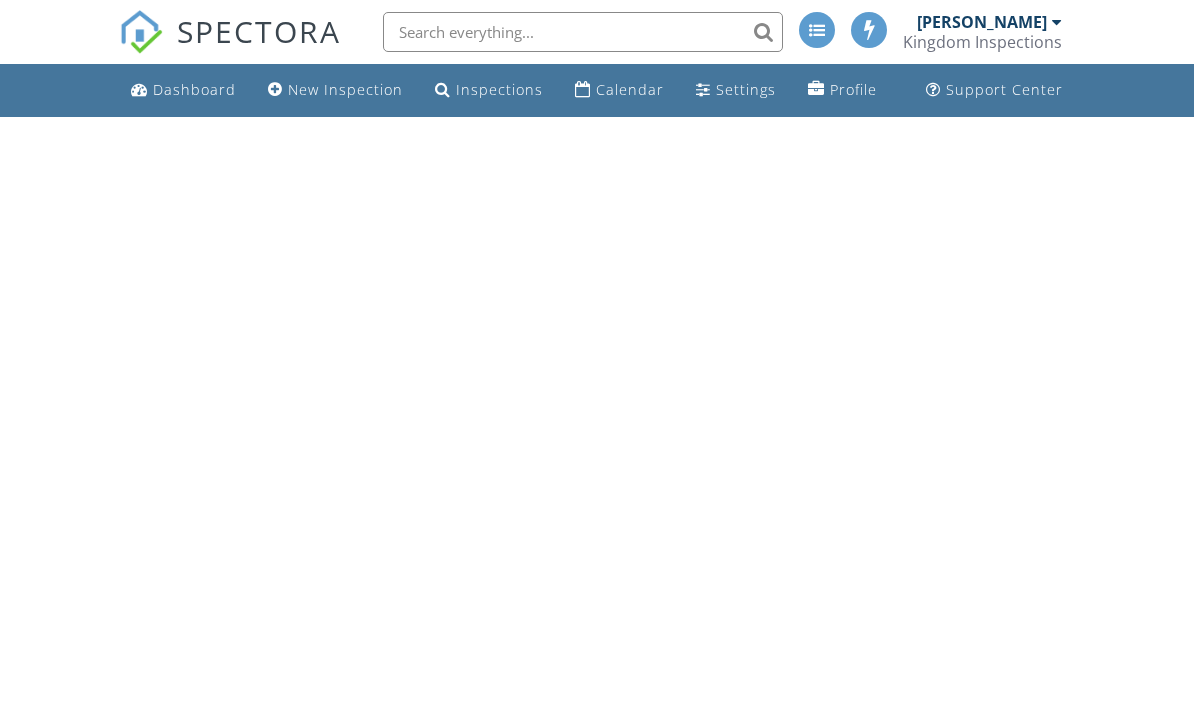 scroll, scrollTop: 0, scrollLeft: 0, axis: both 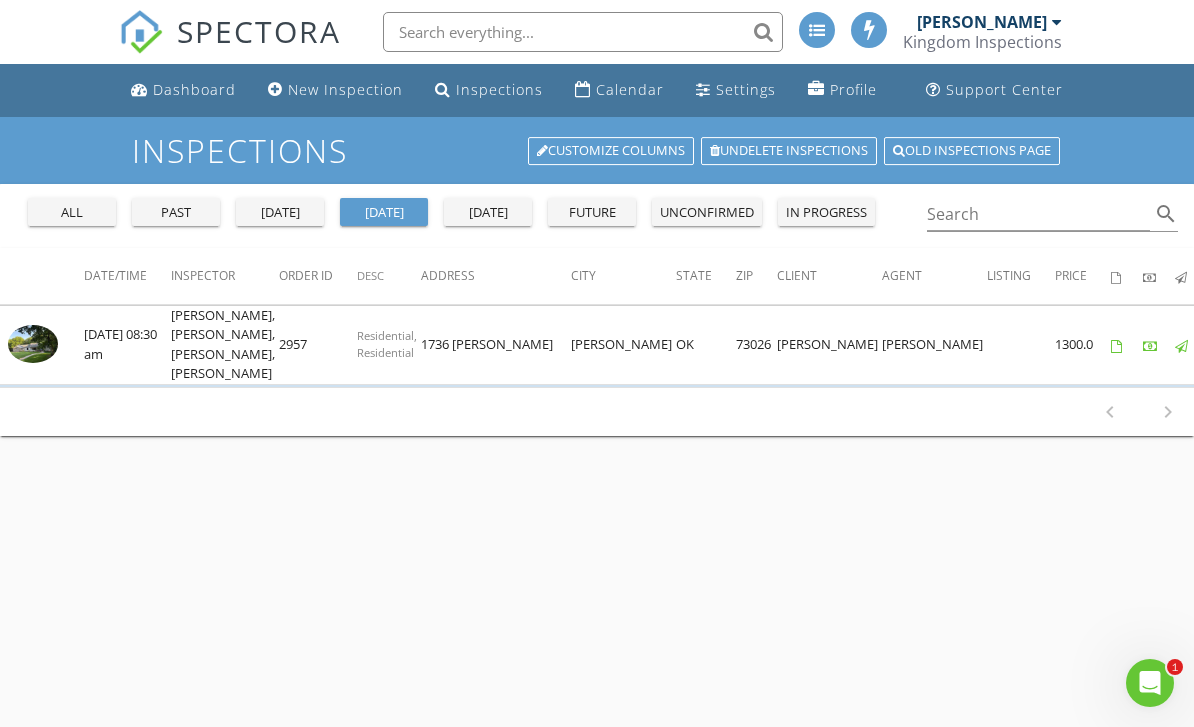 click on "Calendar" at bounding box center (630, 89) 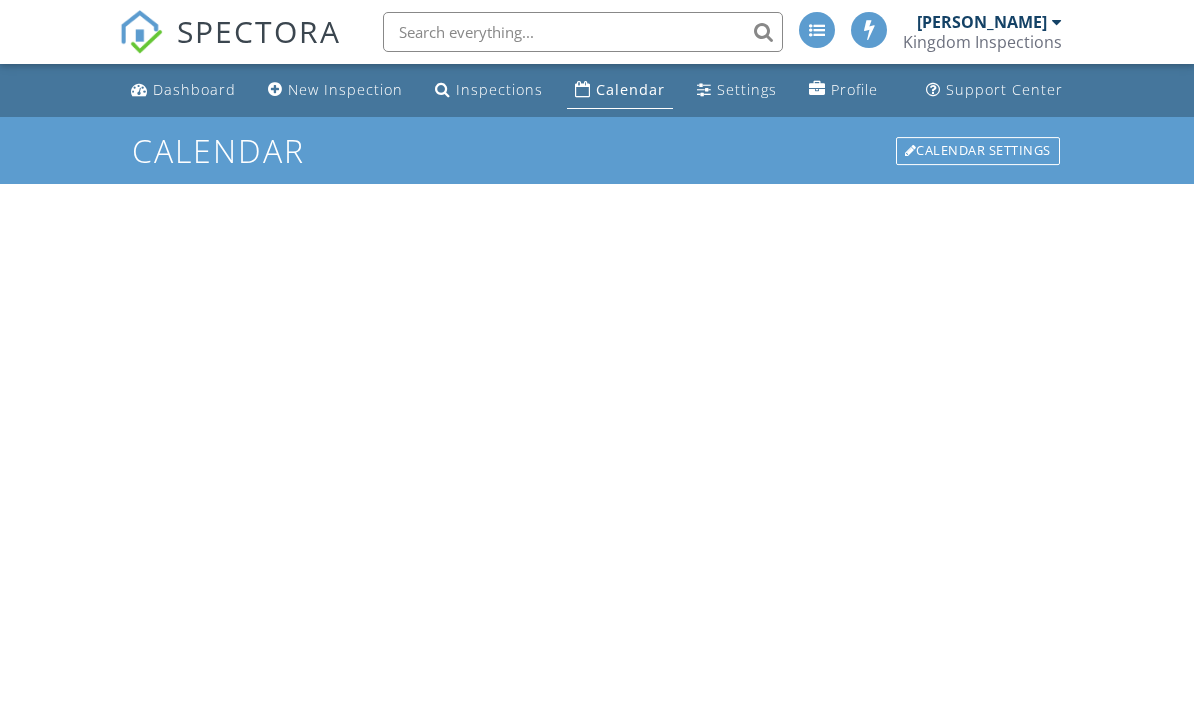 scroll, scrollTop: 0, scrollLeft: 0, axis: both 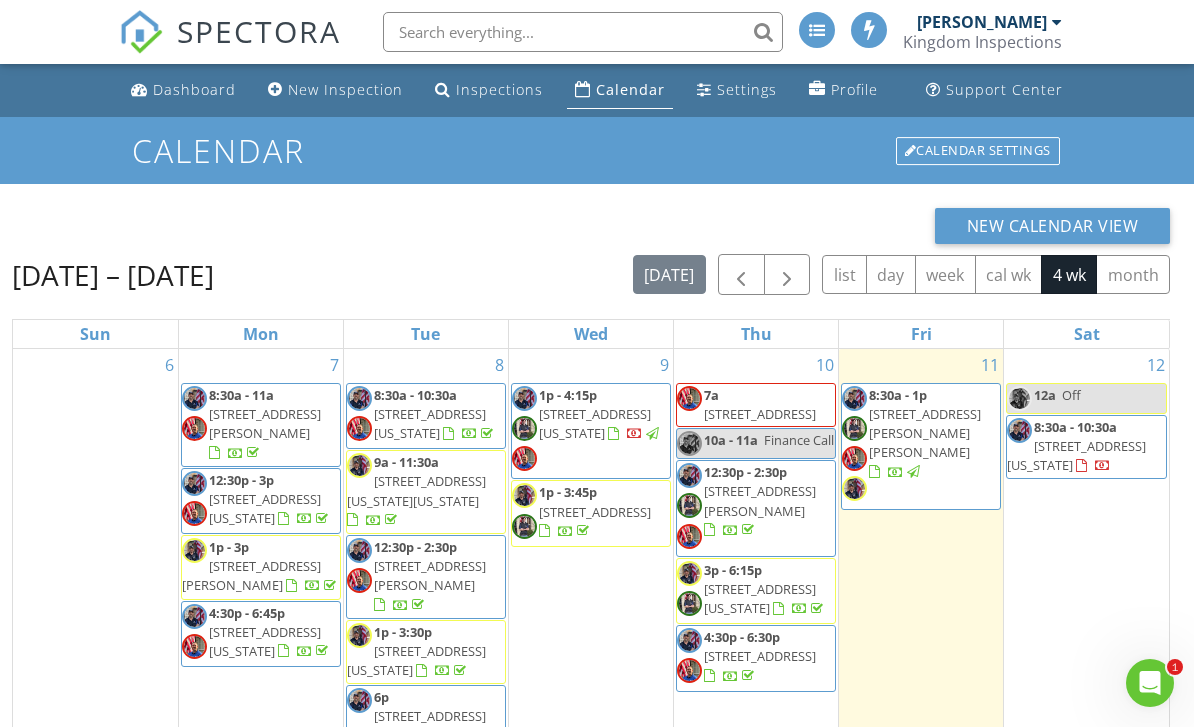 click on "Sat" at bounding box center (1086, 334) 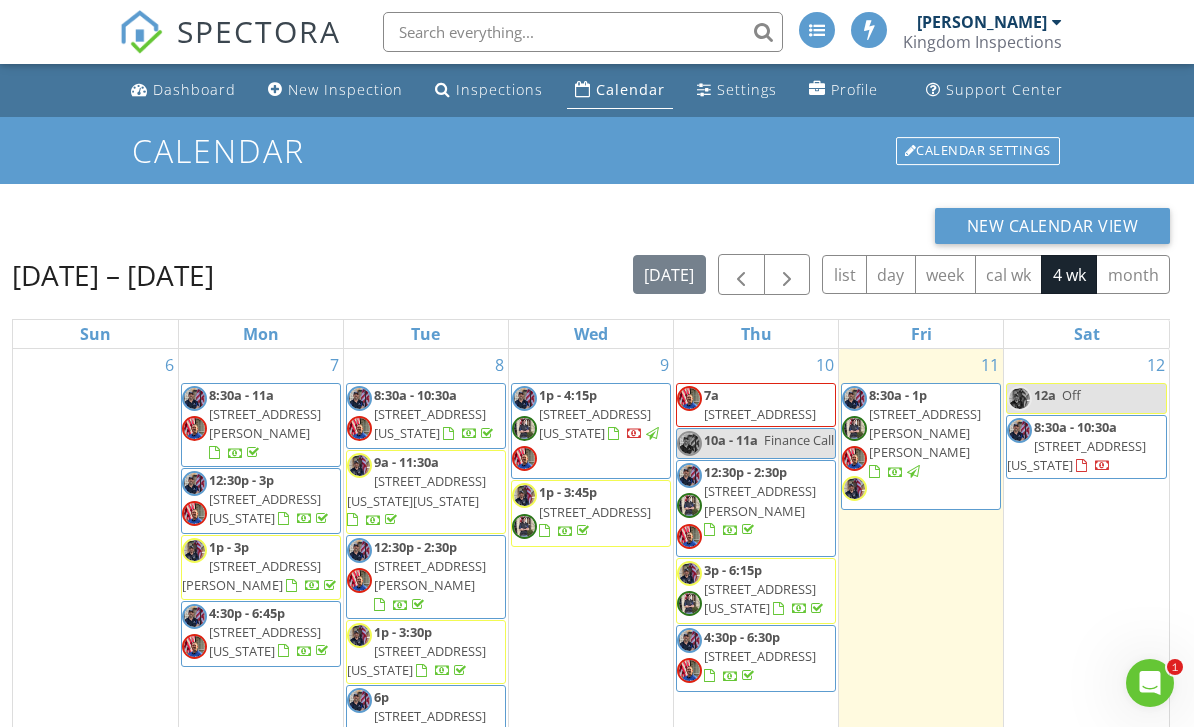 click on "12
12a
Off
8:30a - 10:30a
2425 SW 35th St, Oklahoma City 73119" at bounding box center [1086, 550] 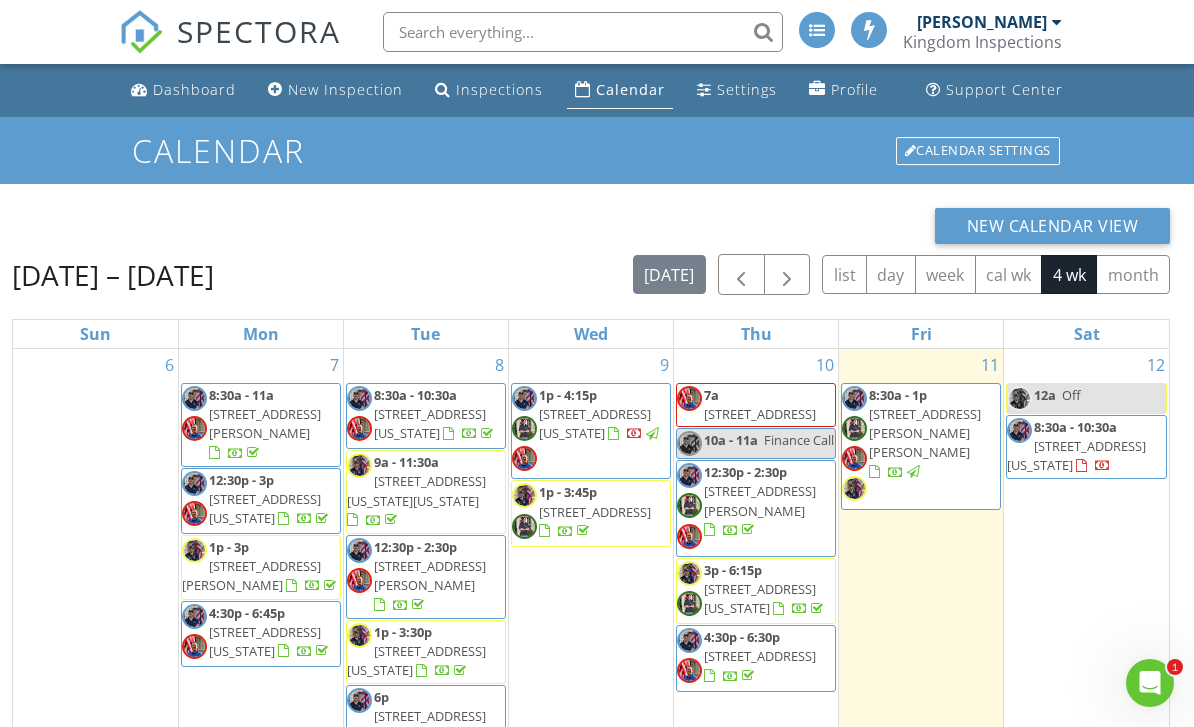 click on "12
12a
Off
8:30a - 10:30a
2425 SW 35th St, Oklahoma City 73119" at bounding box center (1086, 550) 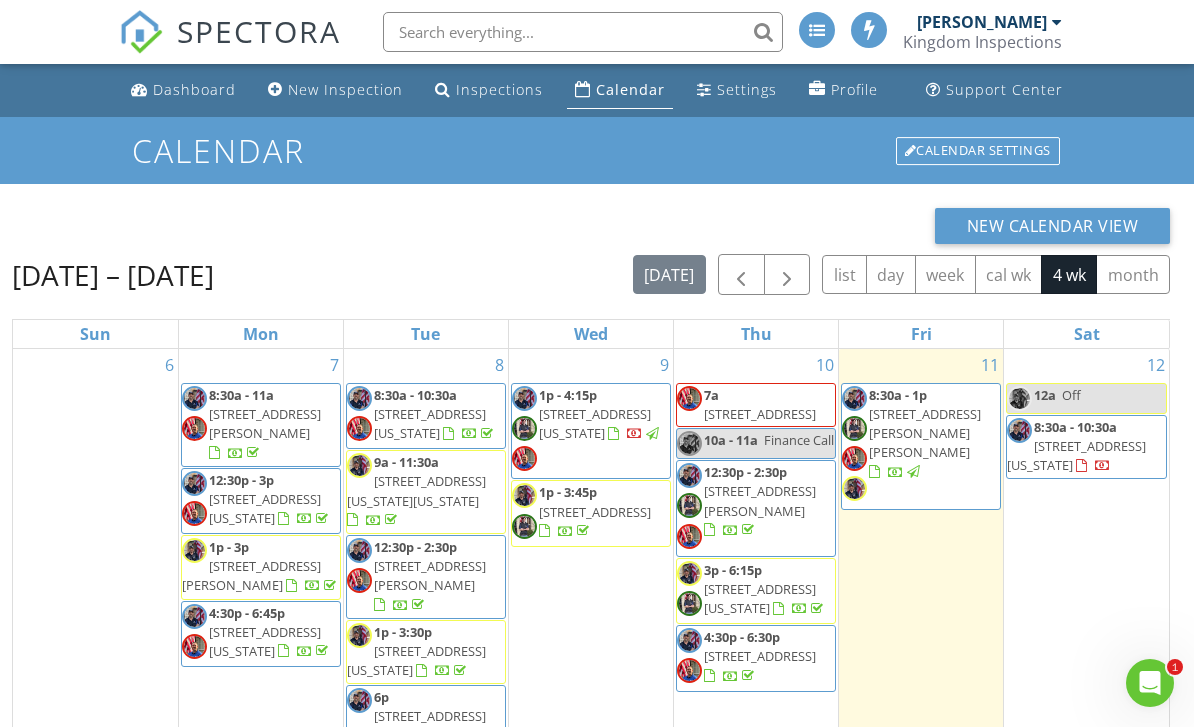 click on "12
12a
Off
8:30a - 10:30a
2425 SW 35th St, Oklahoma City 73119" at bounding box center (1086, 550) 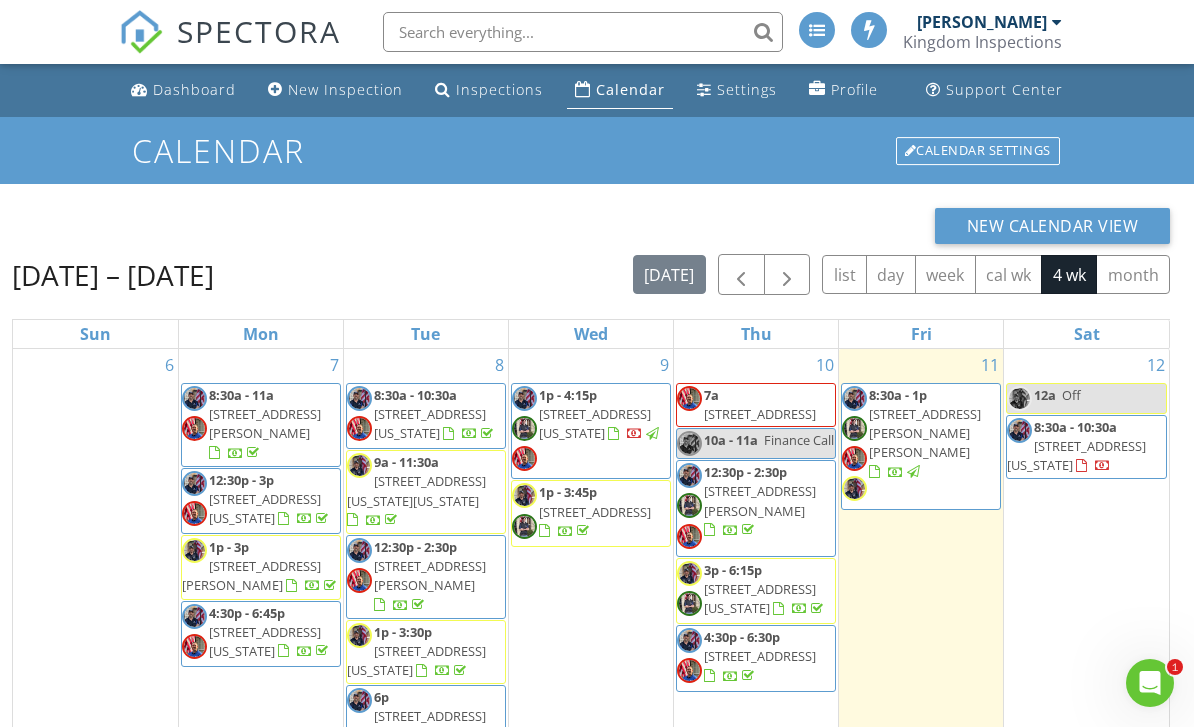 click on "12
12a
Off
8:30a - 10:30a
2425 SW 35th St, Oklahoma City 73119" at bounding box center (1086, 550) 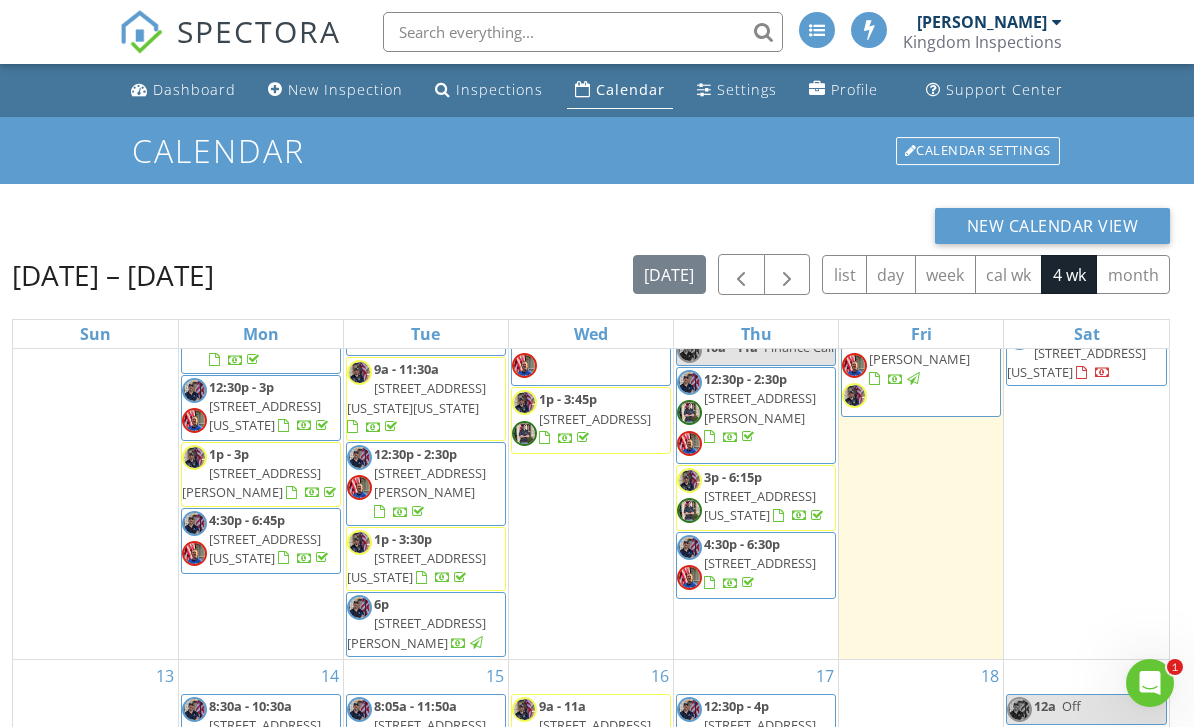 scroll, scrollTop: 89, scrollLeft: 0, axis: vertical 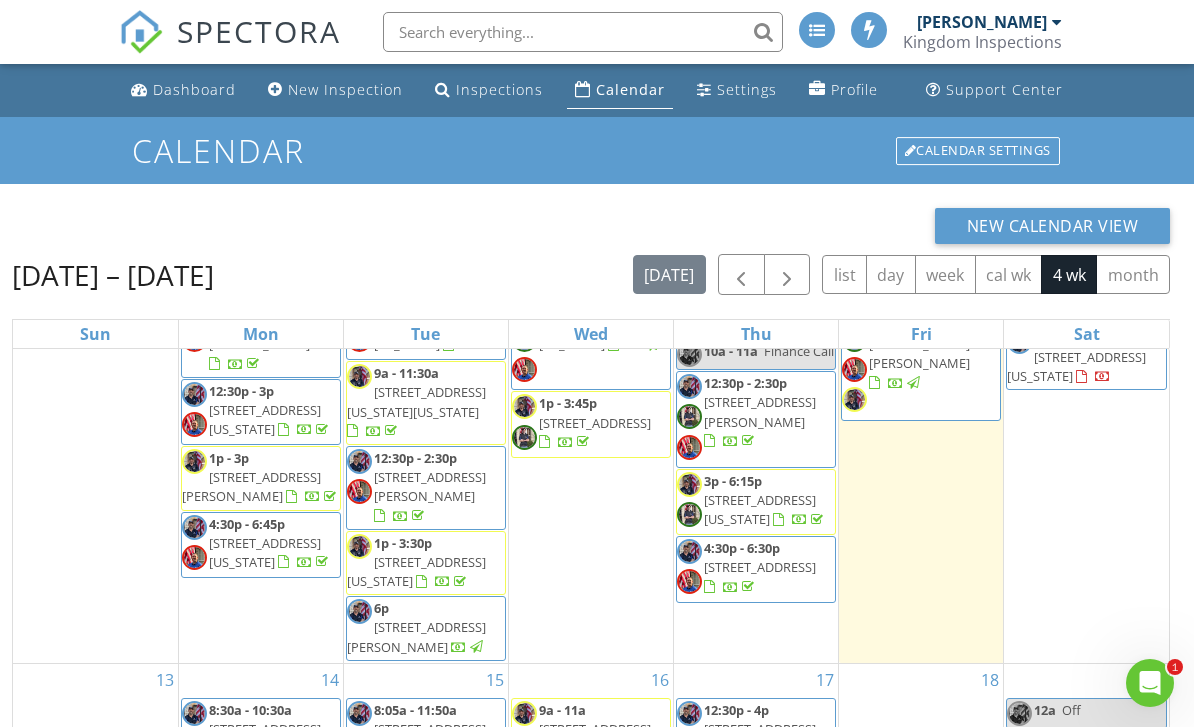 click on "Support Center" at bounding box center [1004, 89] 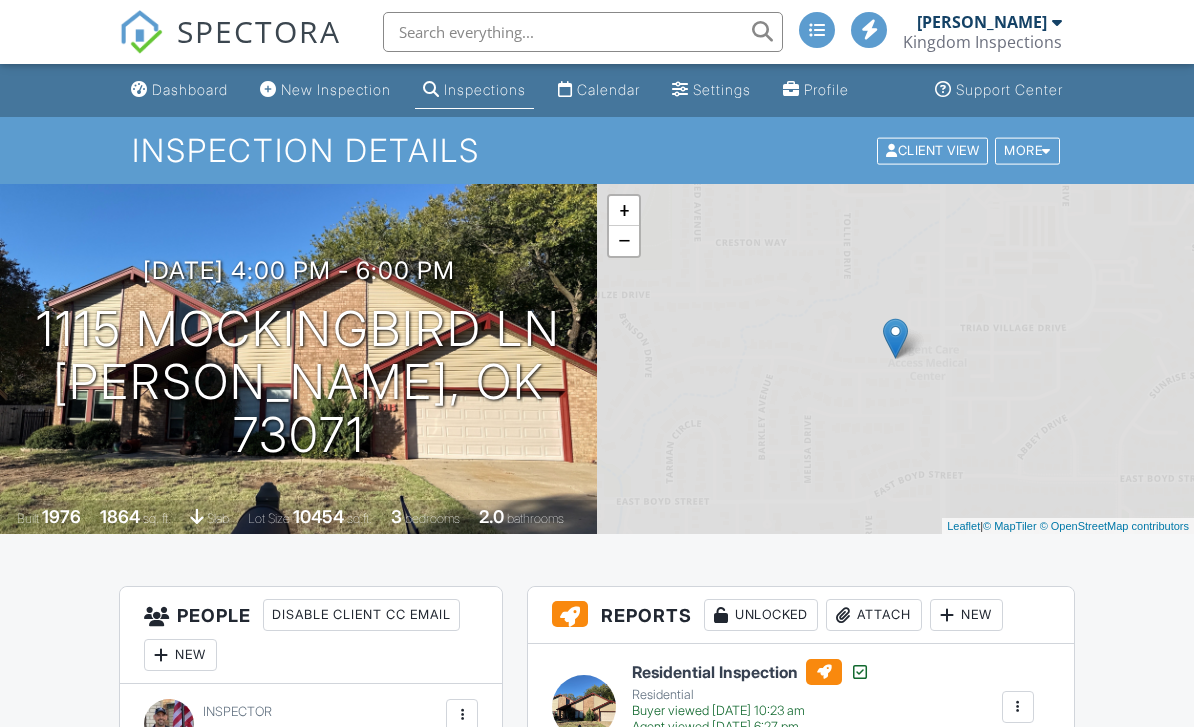scroll, scrollTop: 112, scrollLeft: 0, axis: vertical 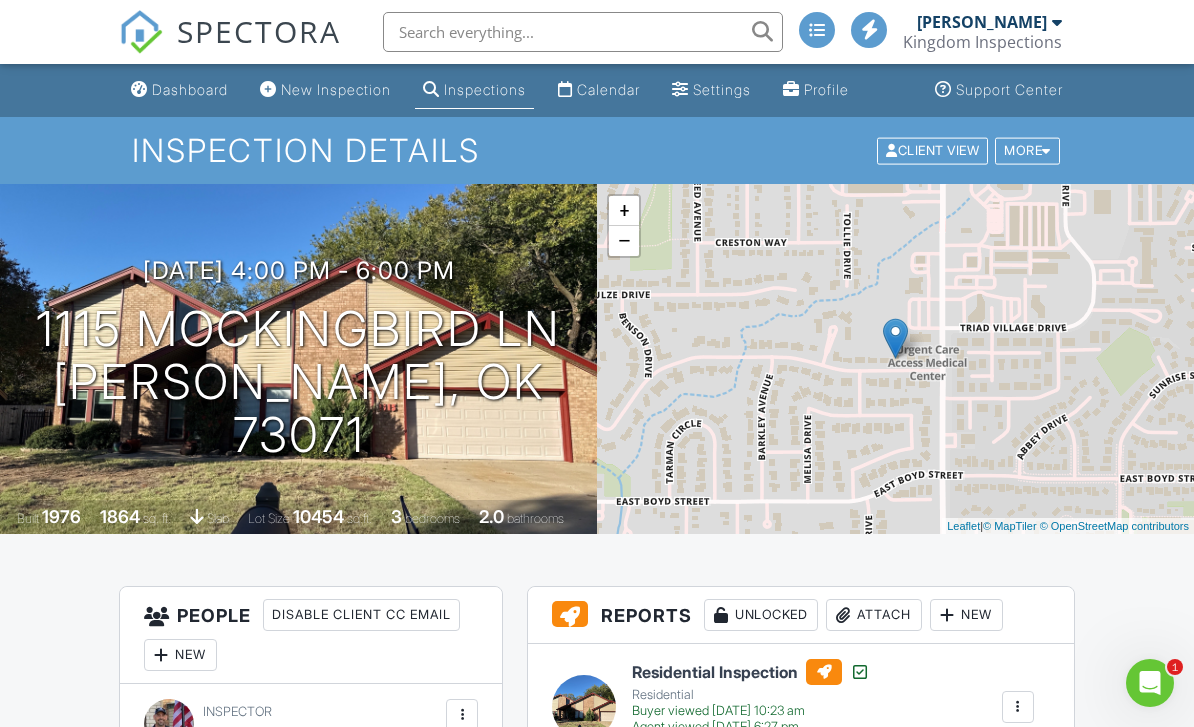 click at bounding box center [1046, 150] 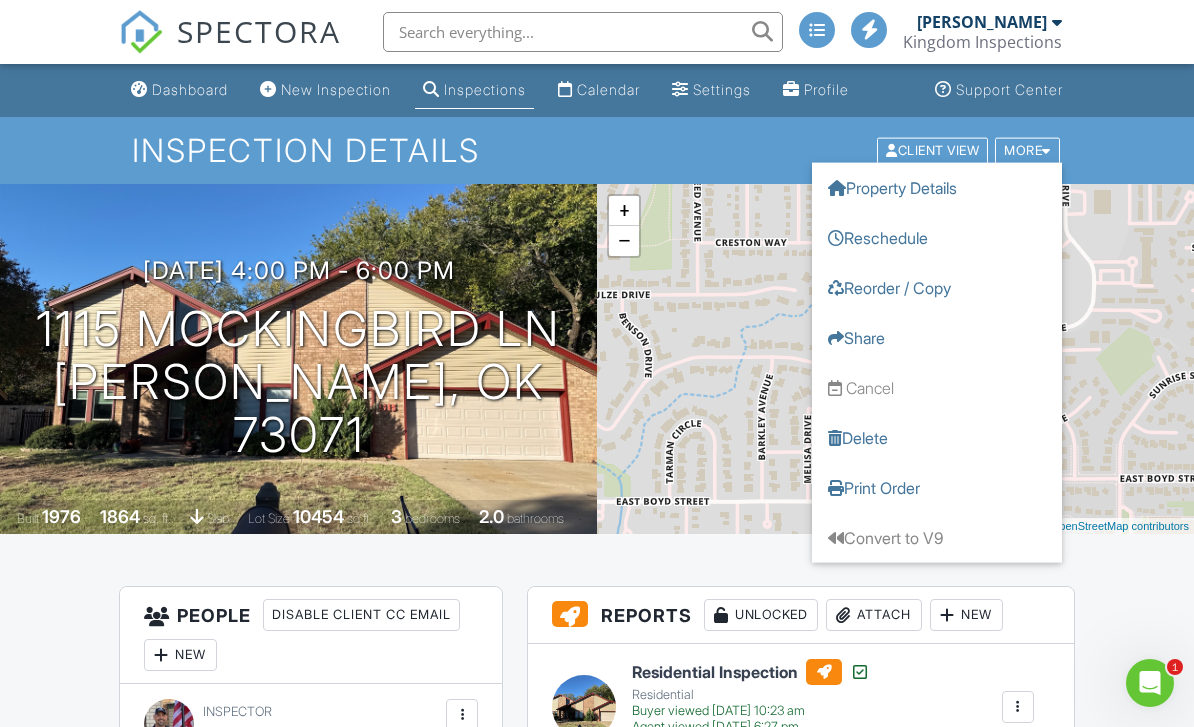 click on "Dashboard
New Inspection
Inspections
Calendar
Settings
Profile
Support Center" at bounding box center [597, 90] 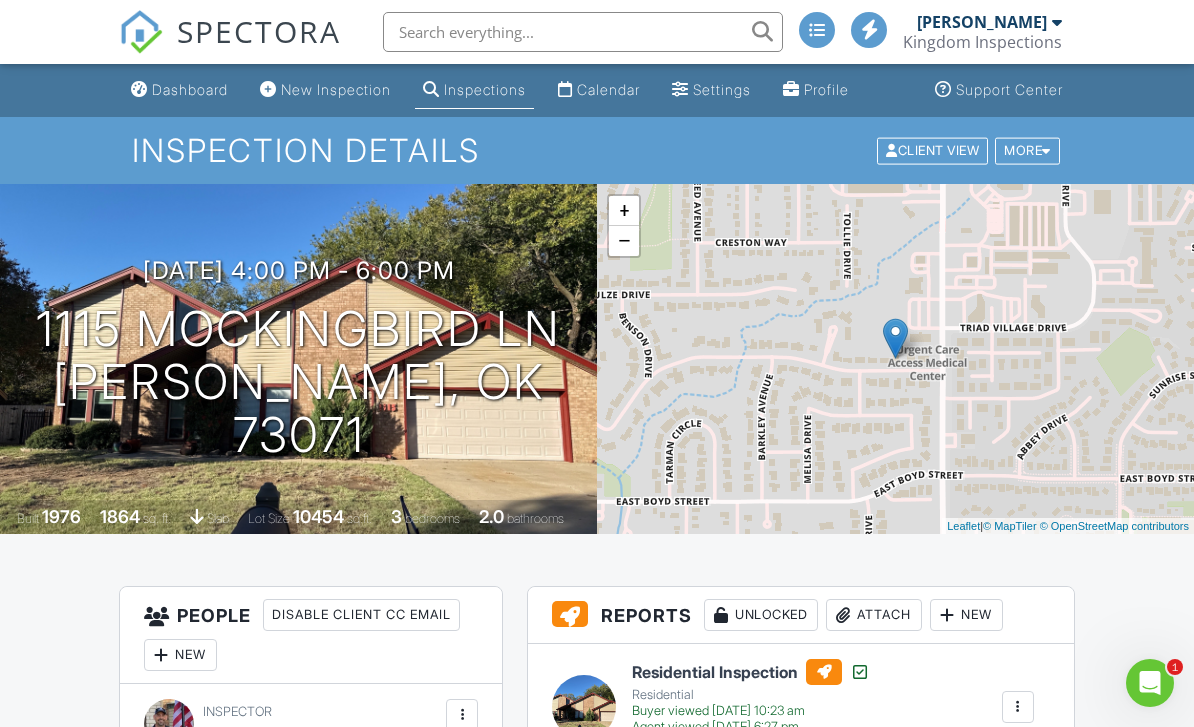 click on "Dashboard" at bounding box center (190, 89) 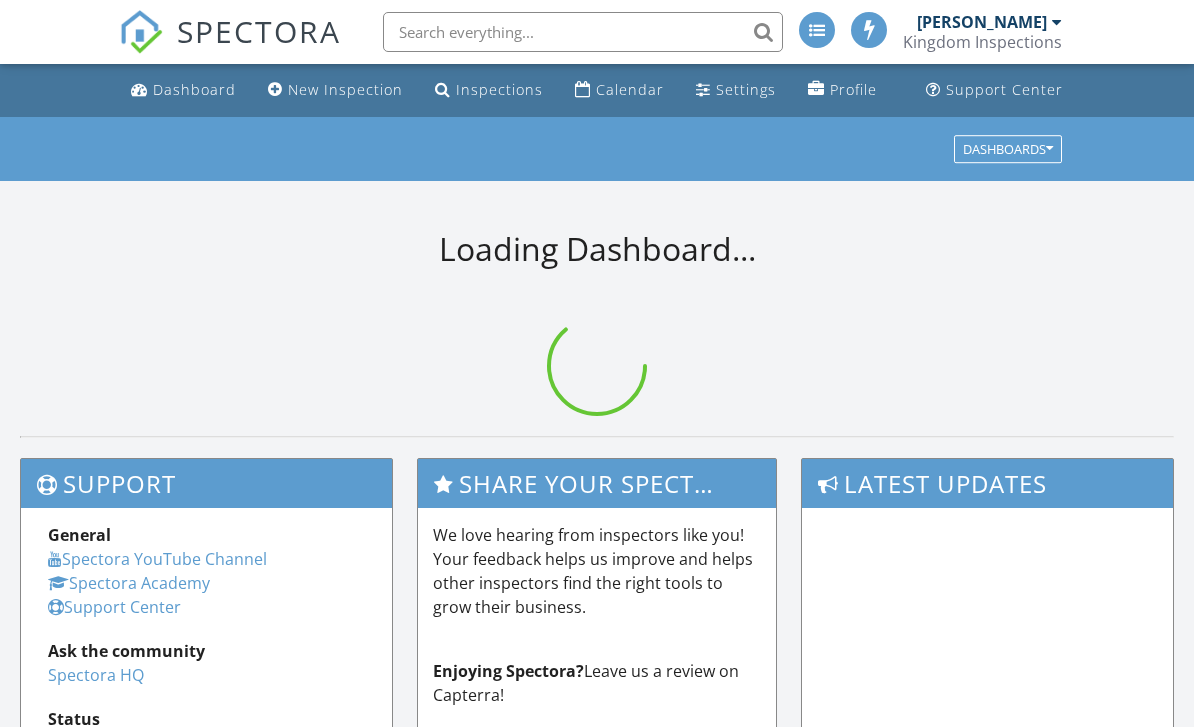 scroll, scrollTop: 0, scrollLeft: 0, axis: both 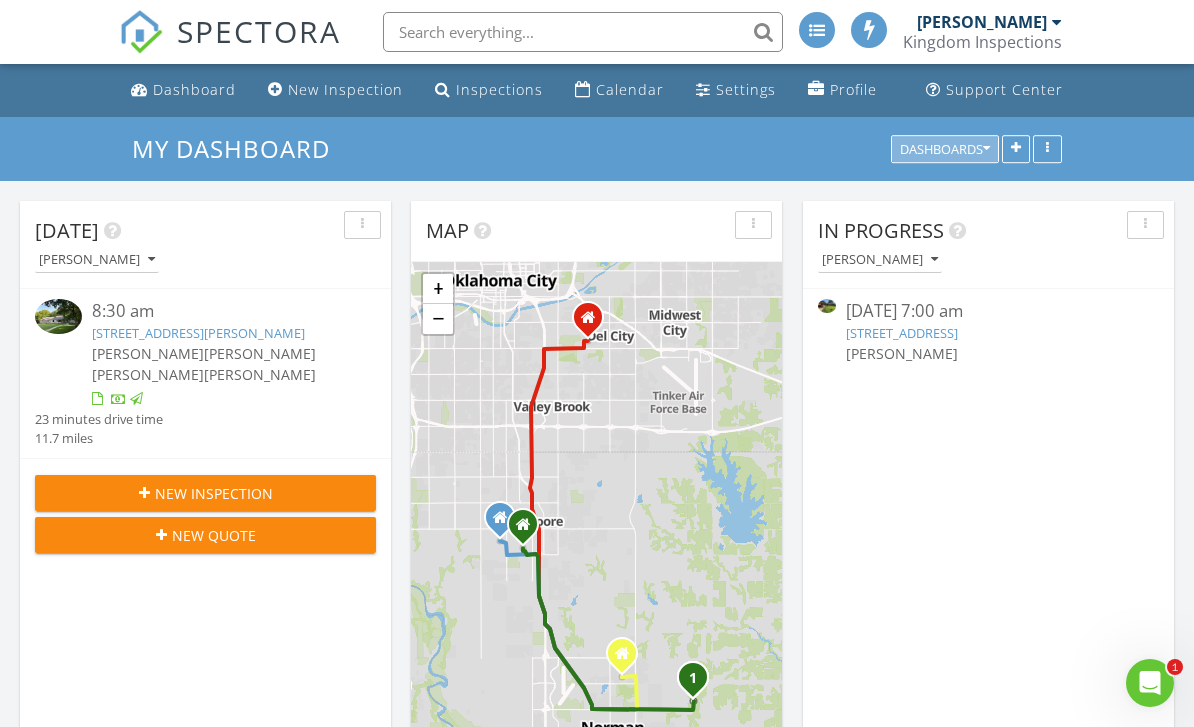click on "Dashboards" at bounding box center (945, 149) 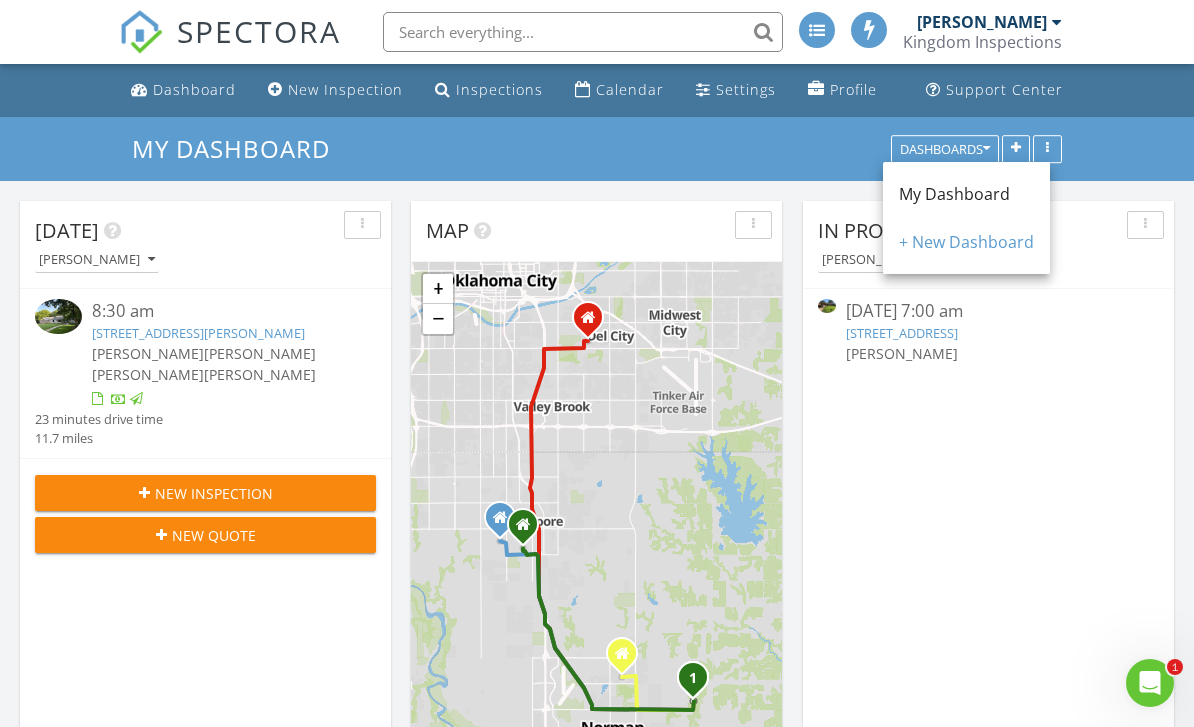 click on "My Dashboard" at bounding box center [954, 194] 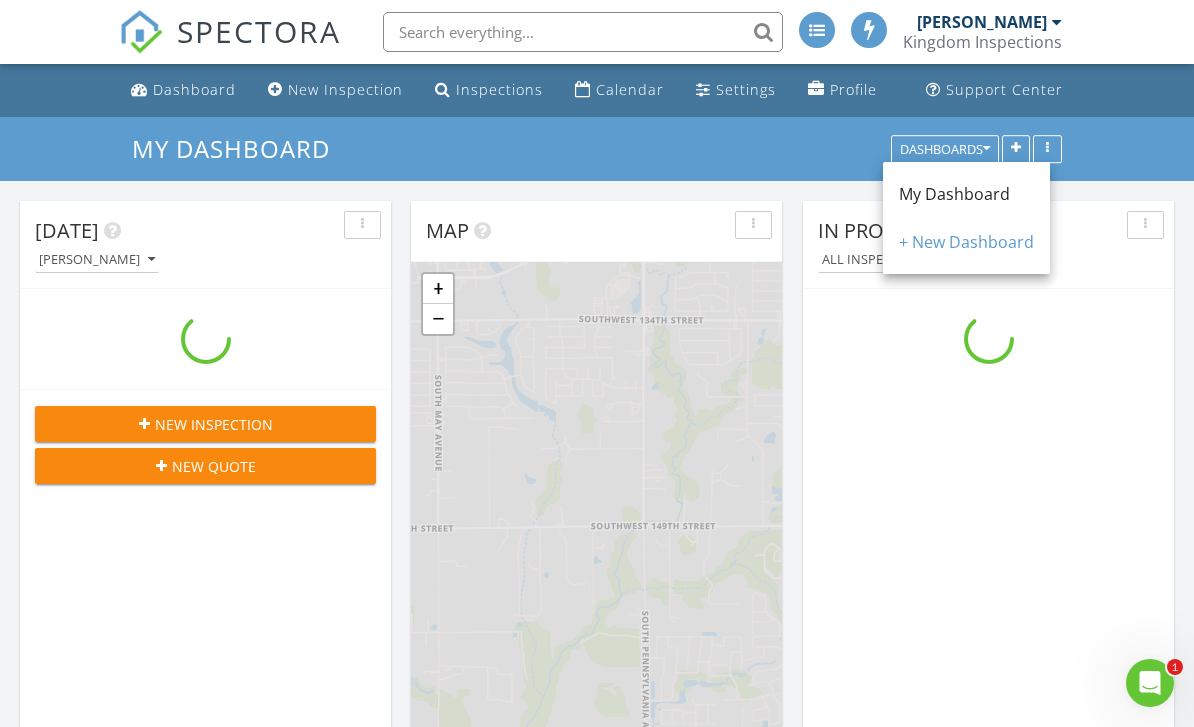 scroll, scrollTop: 10, scrollLeft: 10, axis: both 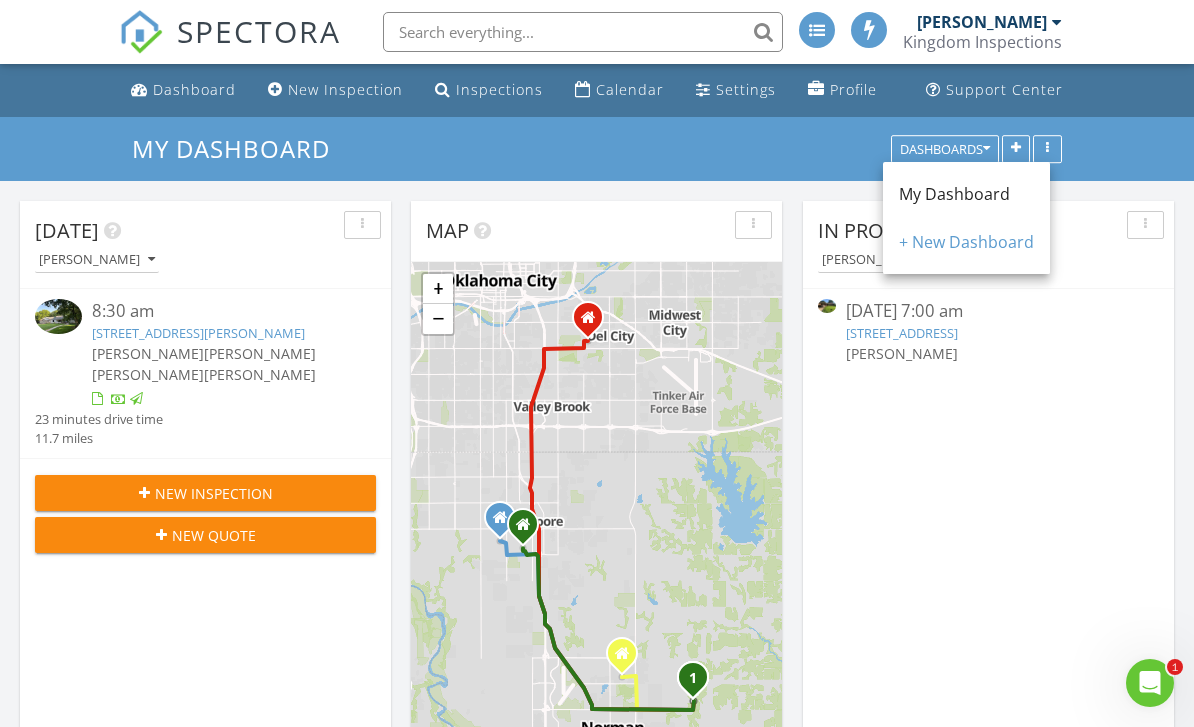 click on "My Dashboard
Dashboards" at bounding box center [597, 149] 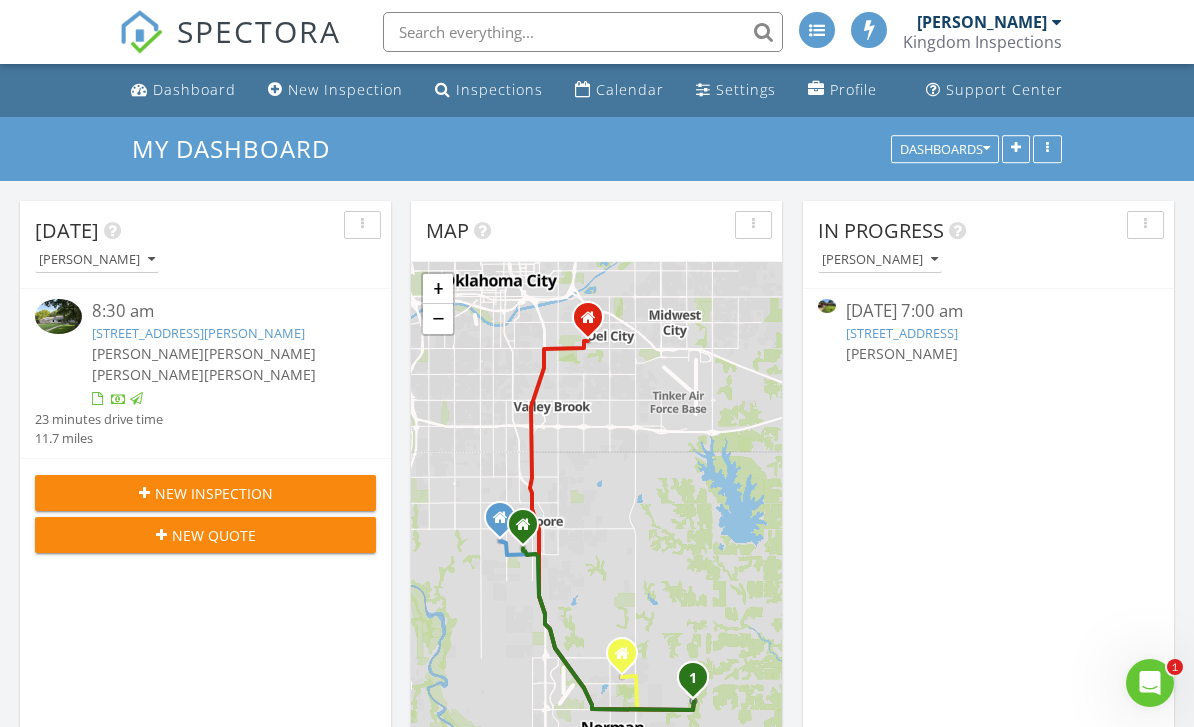 click at bounding box center [1145, 225] 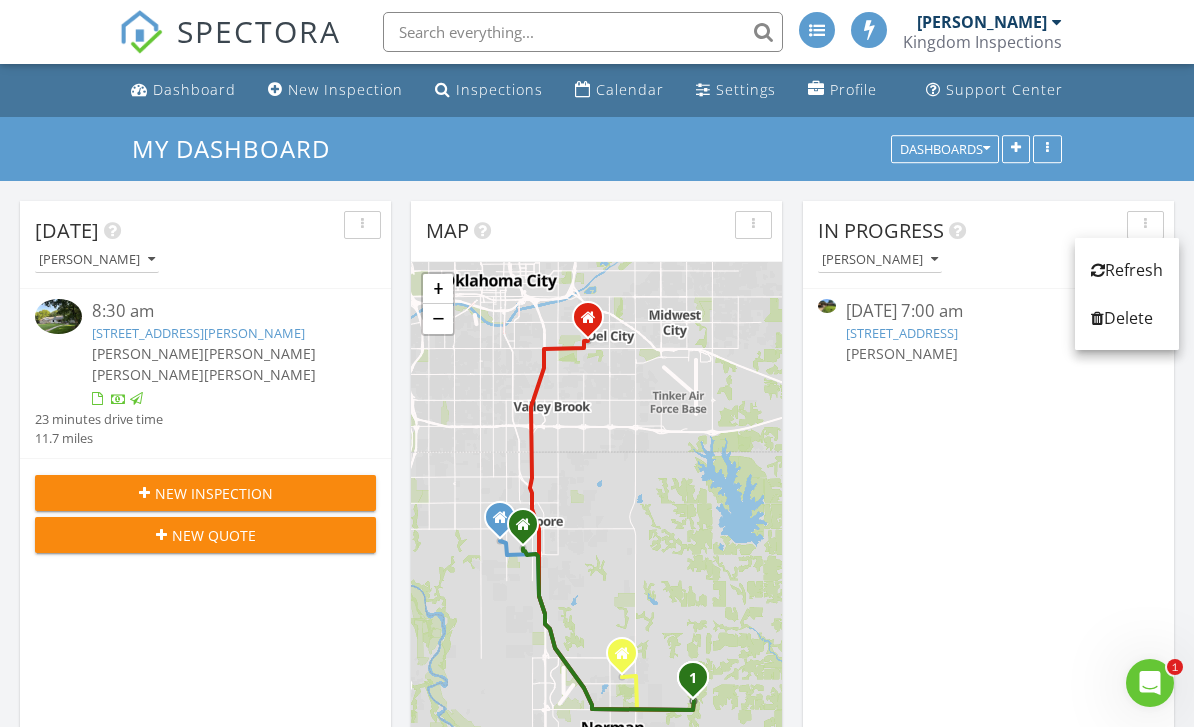click on "My Dashboard
Dashboards" at bounding box center (597, 149) 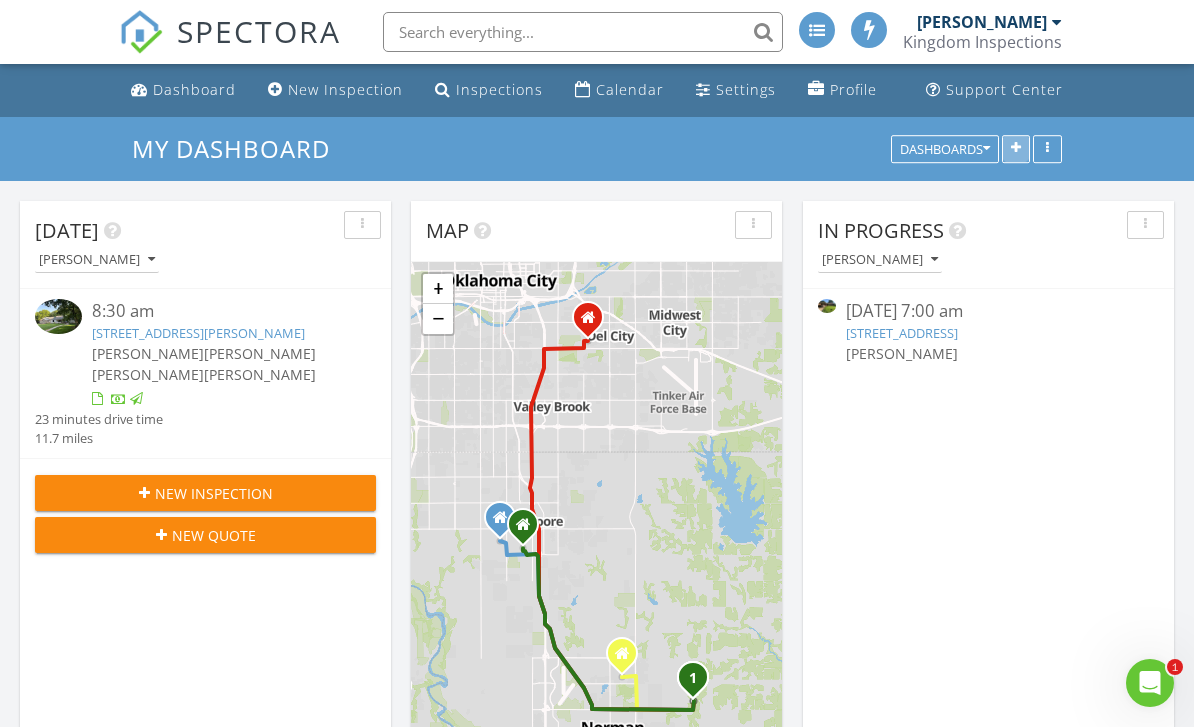 click at bounding box center [1016, 149] 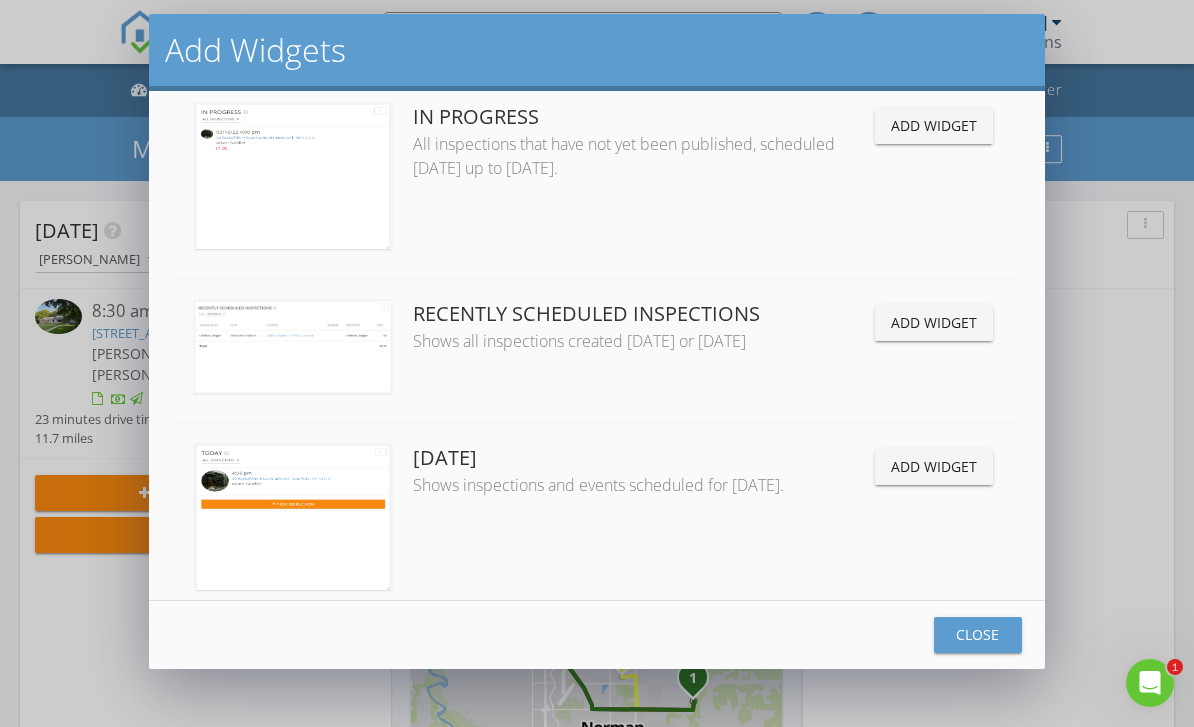 scroll, scrollTop: 820, scrollLeft: 0, axis: vertical 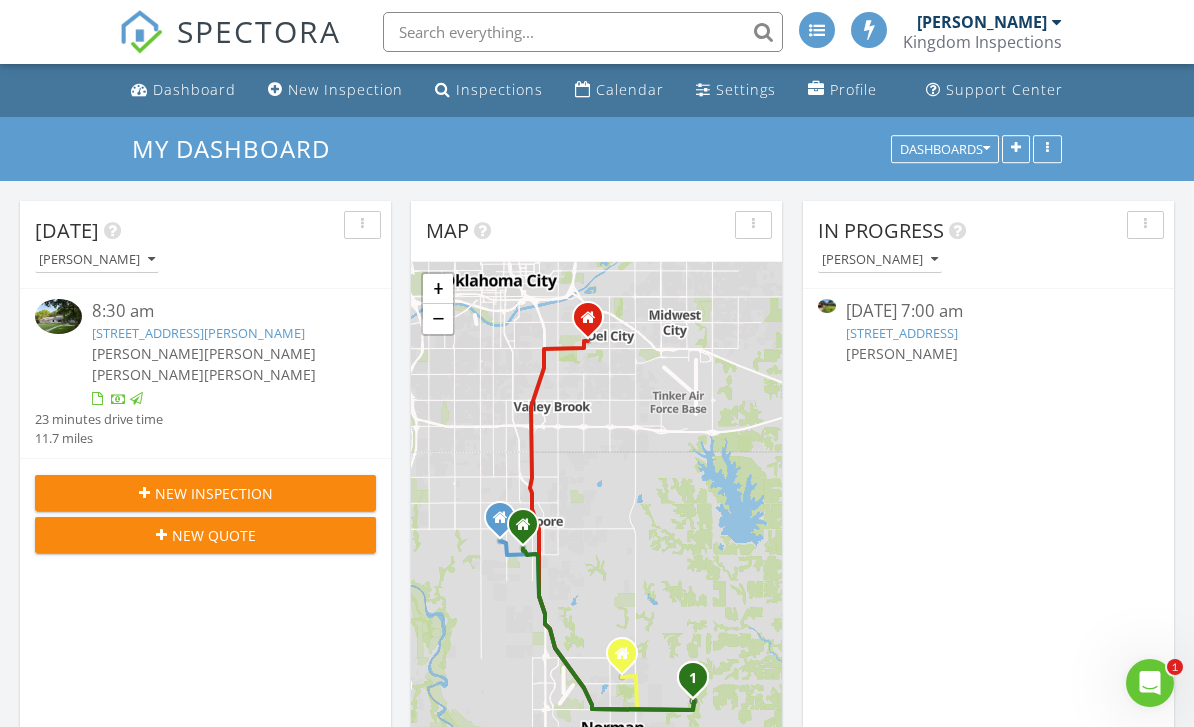 click on "In Progress
Travis Haberman
07/10/25 7:00 am   123 most recent , Del City, OK 73115
Travis Haberman" at bounding box center (988, 491) 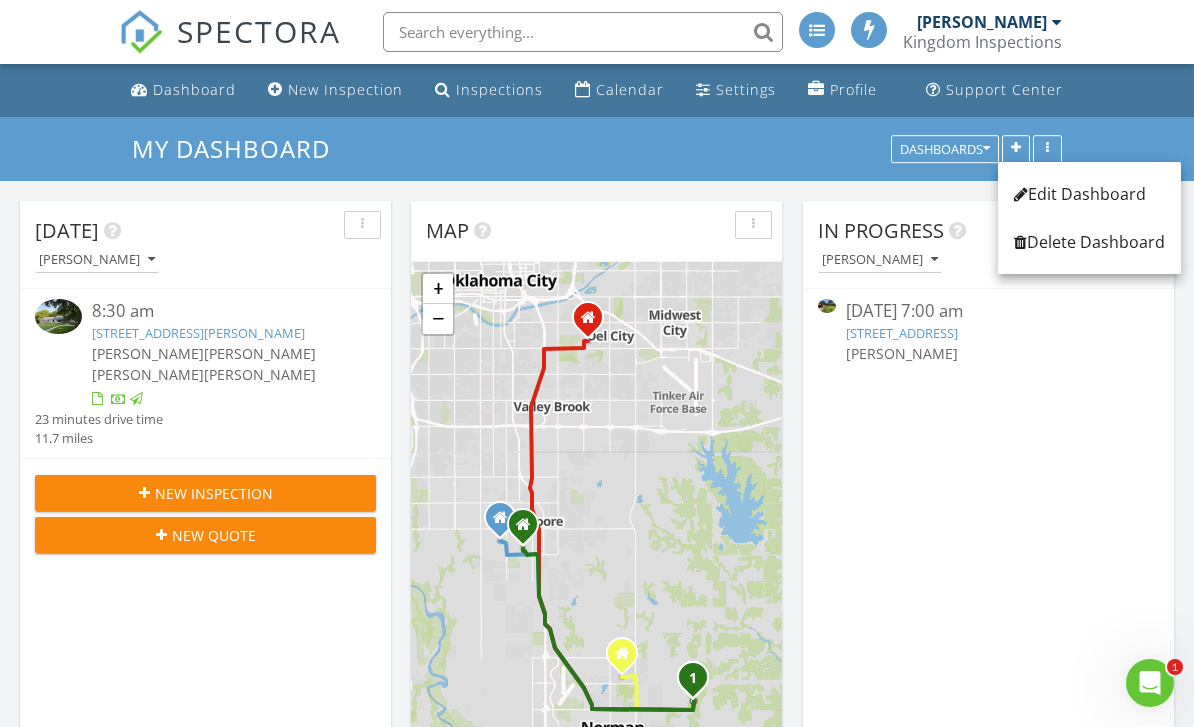 click on "My Dashboard
Dashboards" at bounding box center (597, 149) 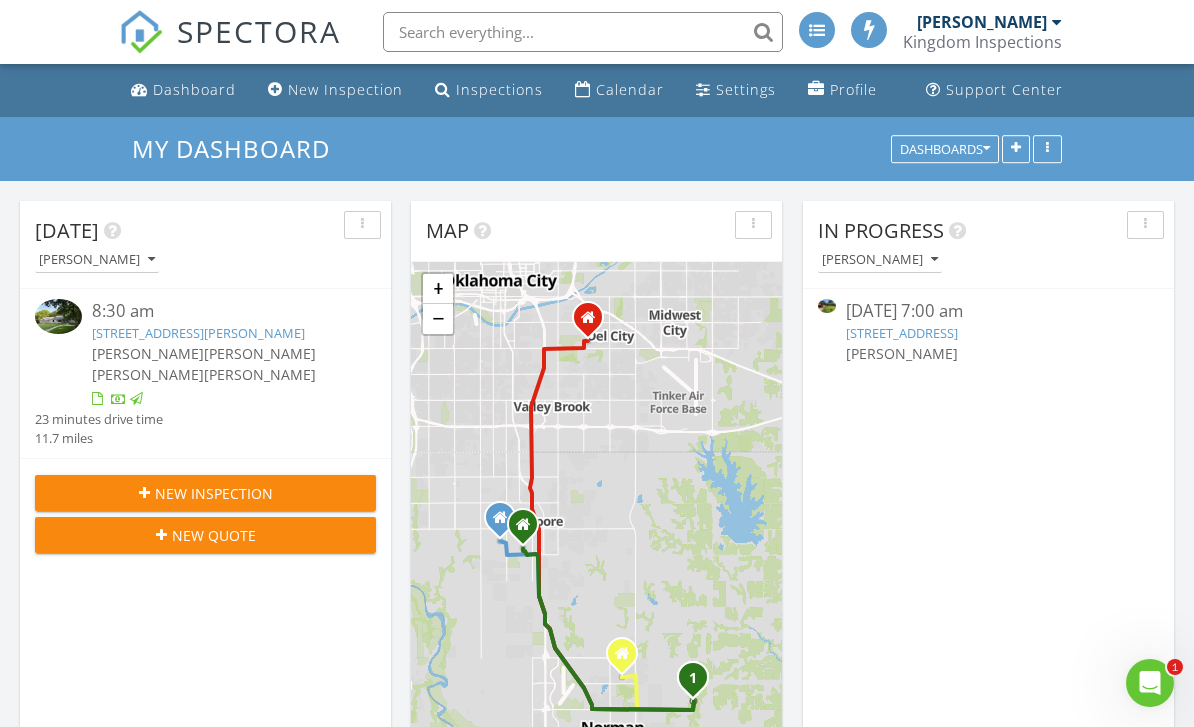 click on "Inspections" at bounding box center (499, 89) 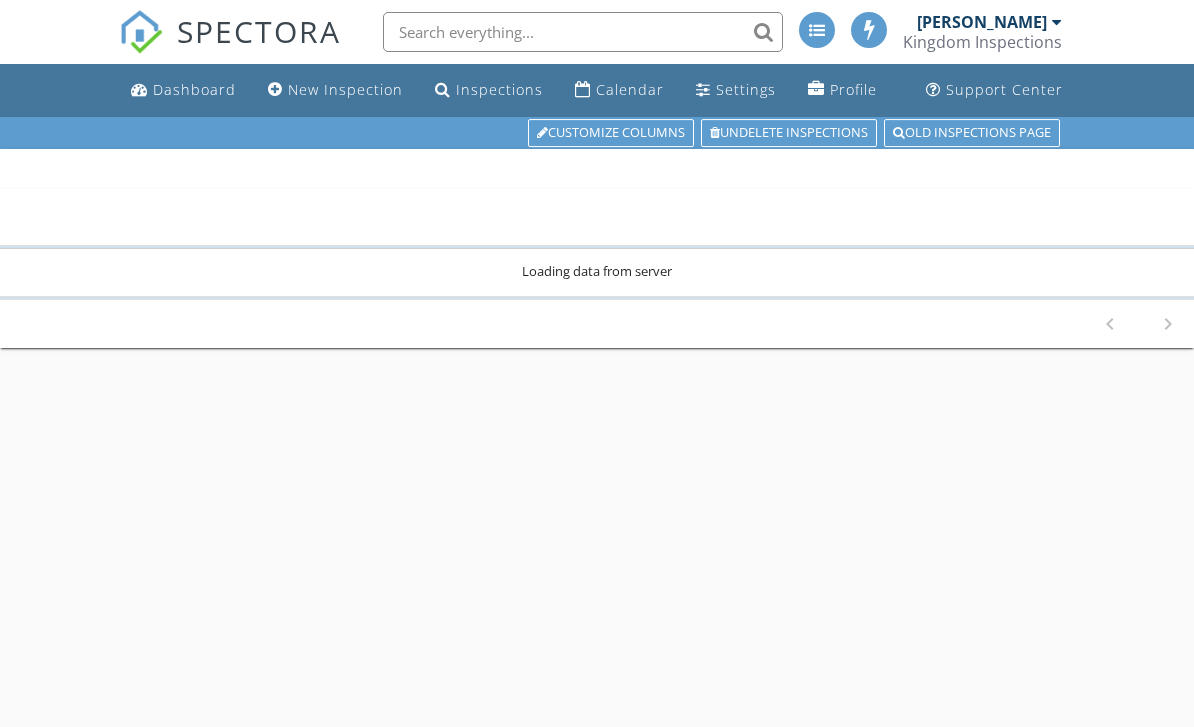 scroll, scrollTop: 0, scrollLeft: 0, axis: both 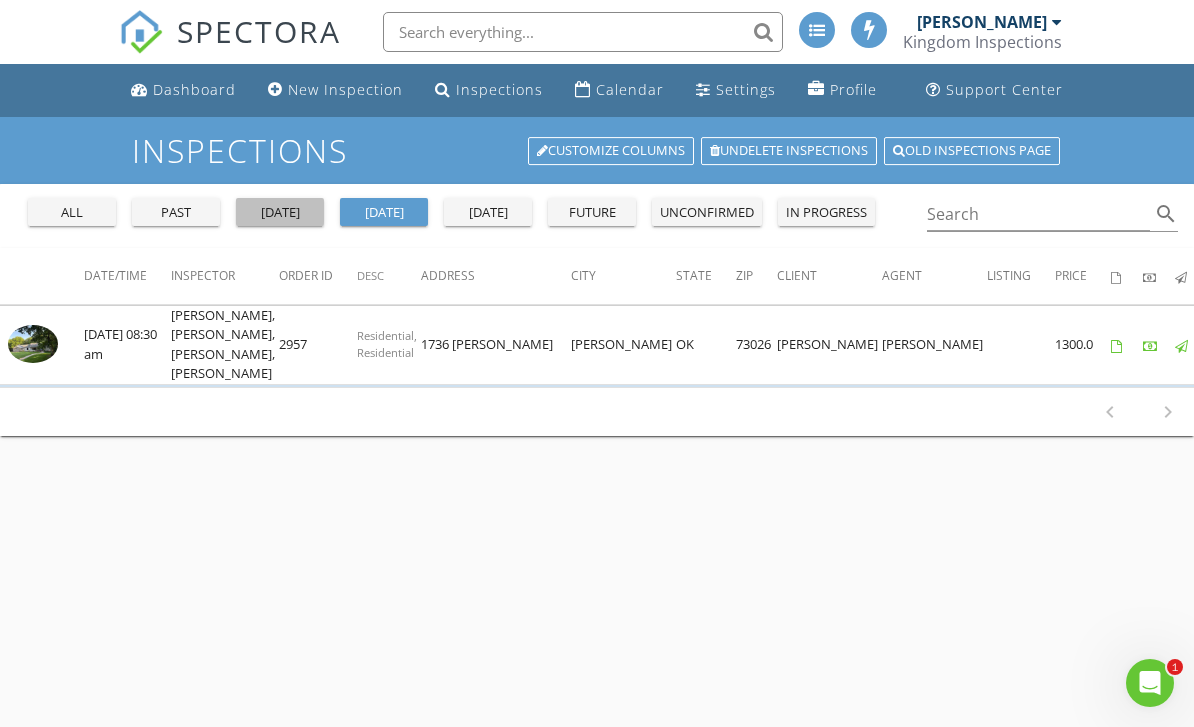 click on "[DATE]" at bounding box center [280, 213] 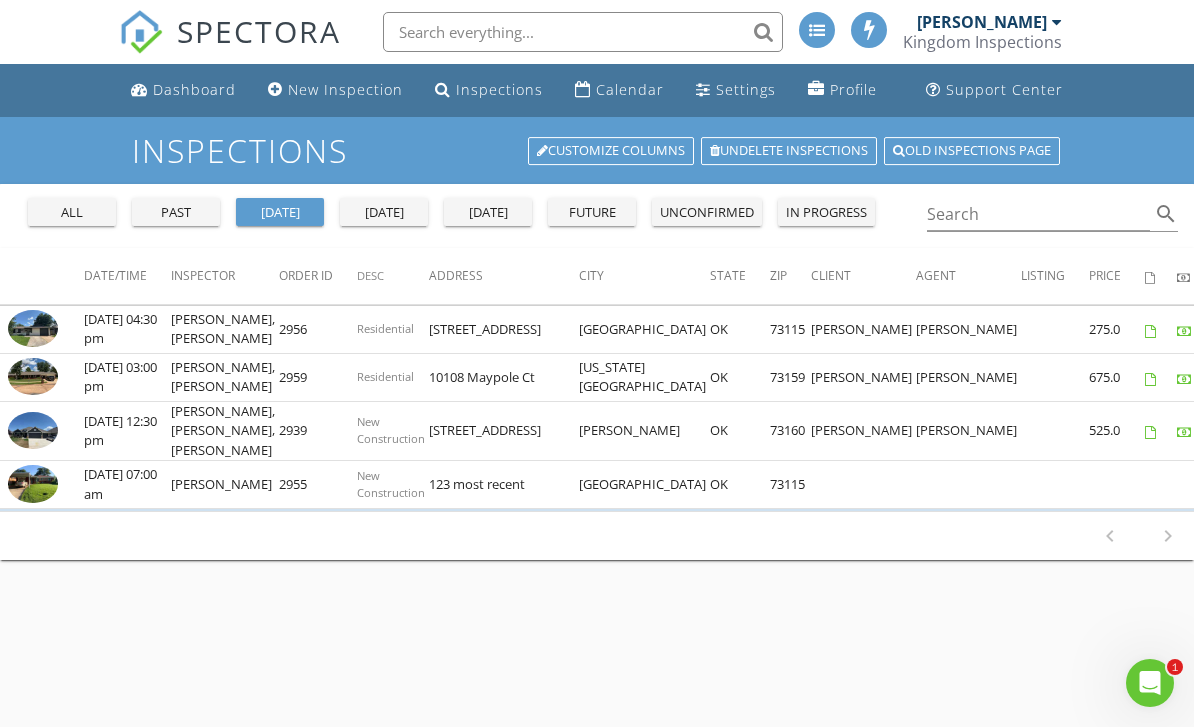 click at bounding box center [33, 484] 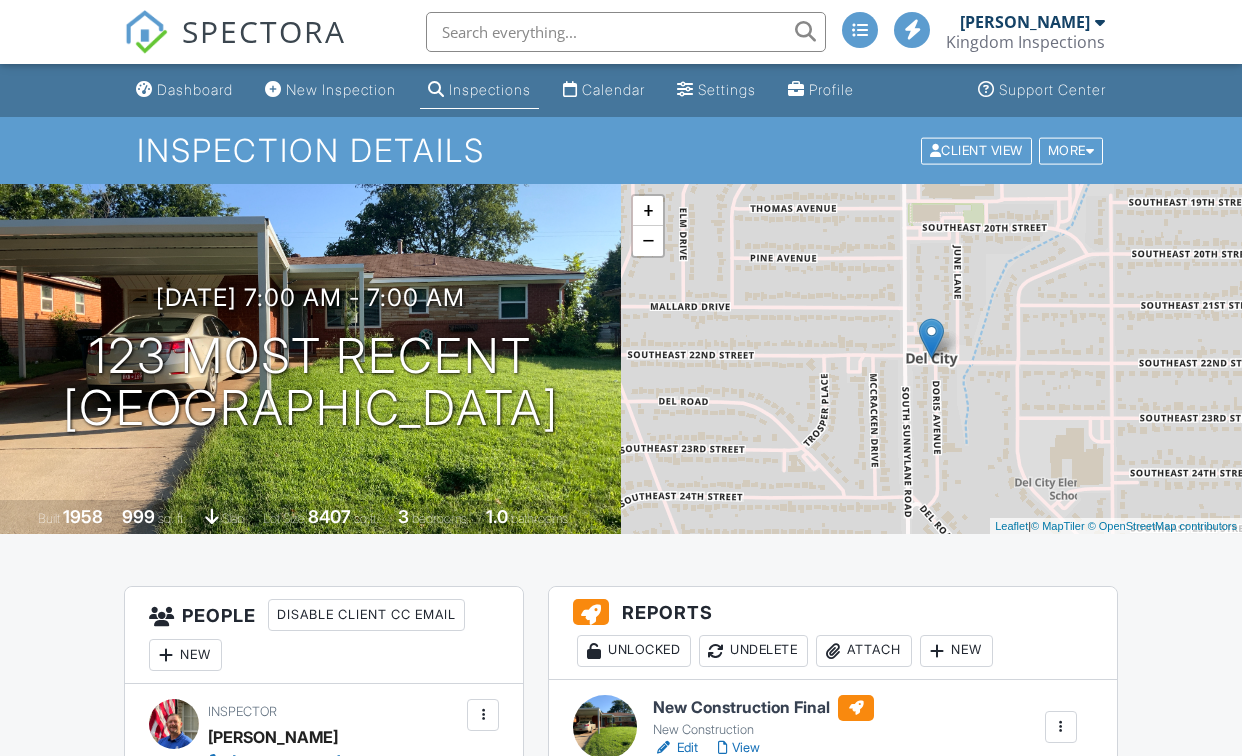 scroll, scrollTop: 4, scrollLeft: 0, axis: vertical 